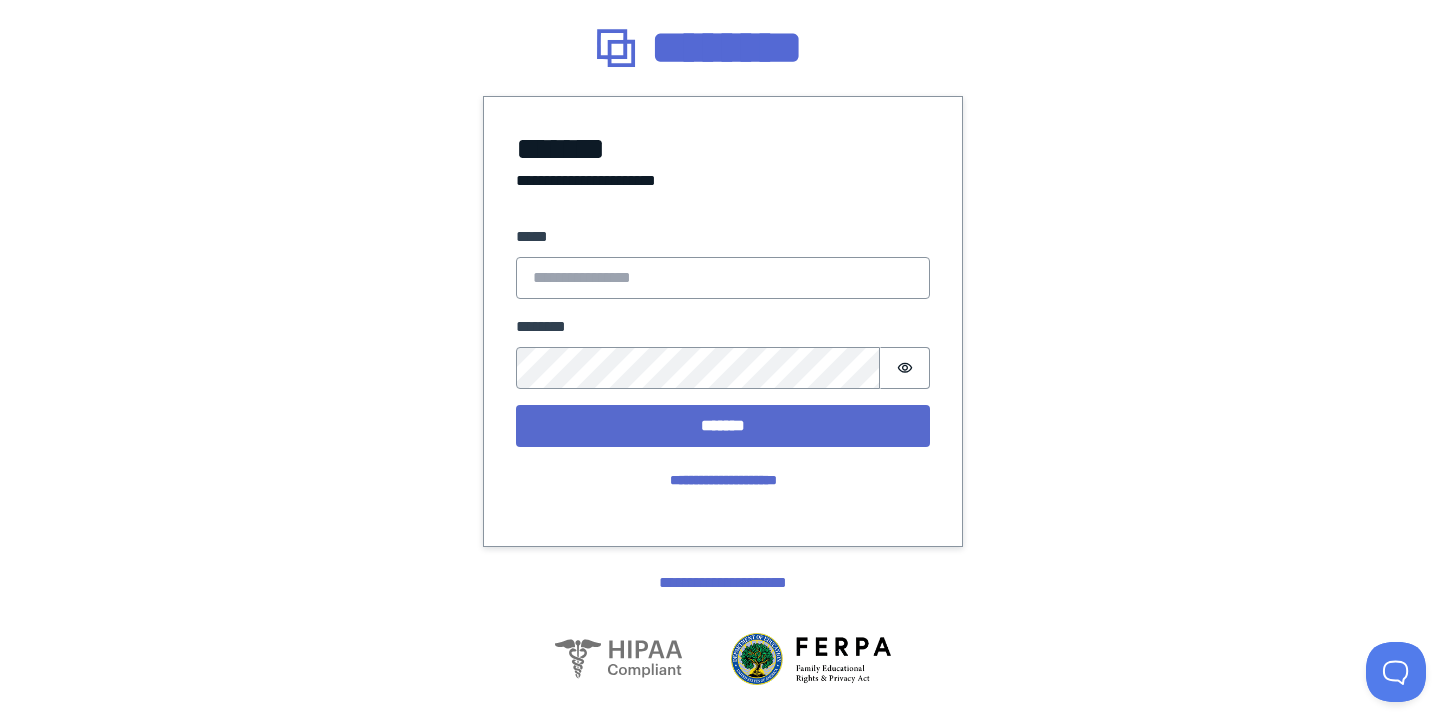 scroll, scrollTop: 0, scrollLeft: 0, axis: both 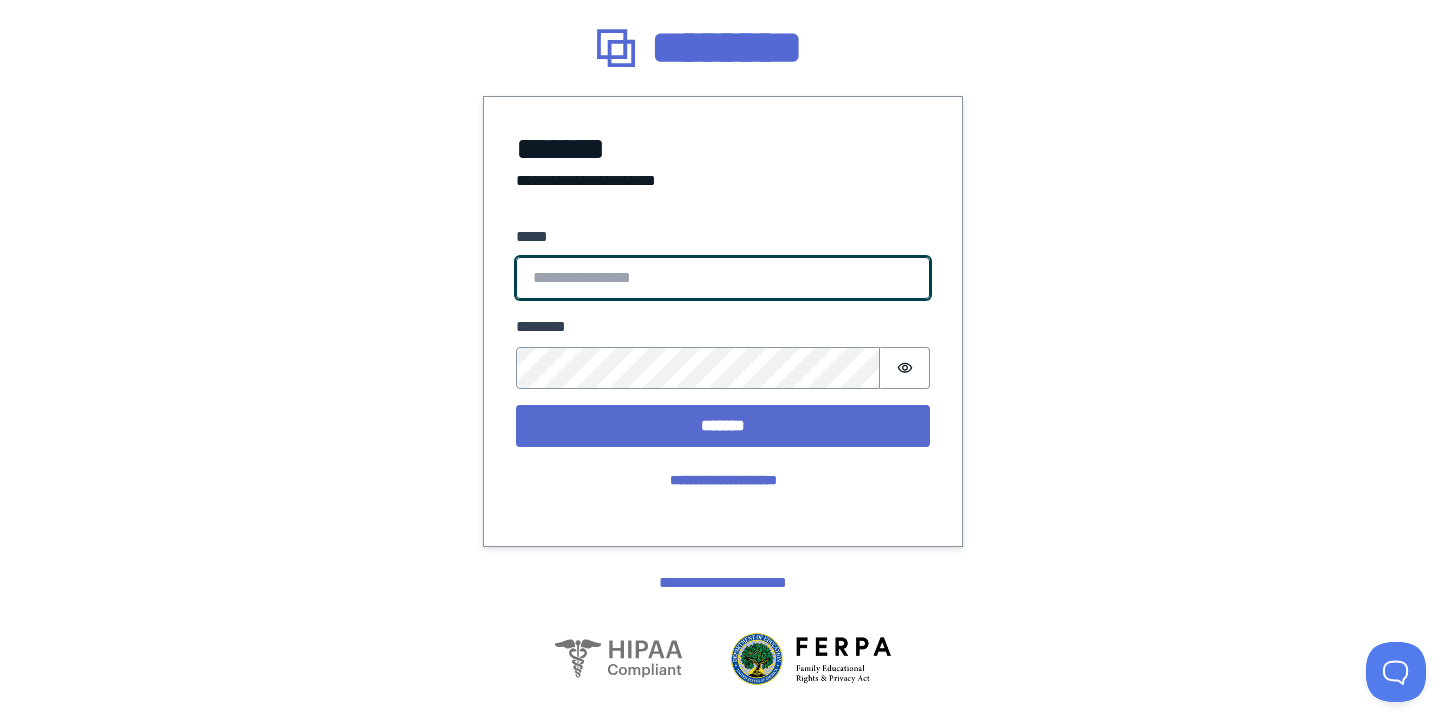 type on "**********" 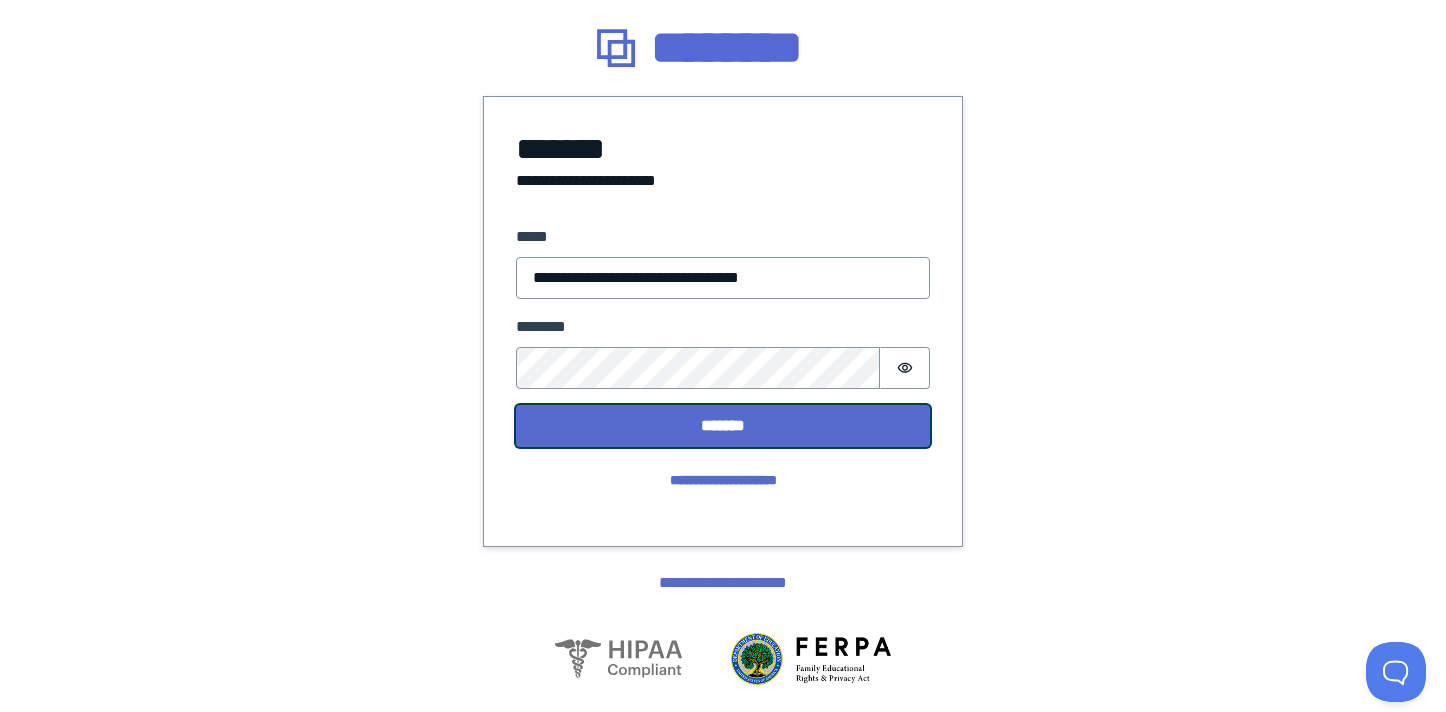 click on "*******" at bounding box center (723, 426) 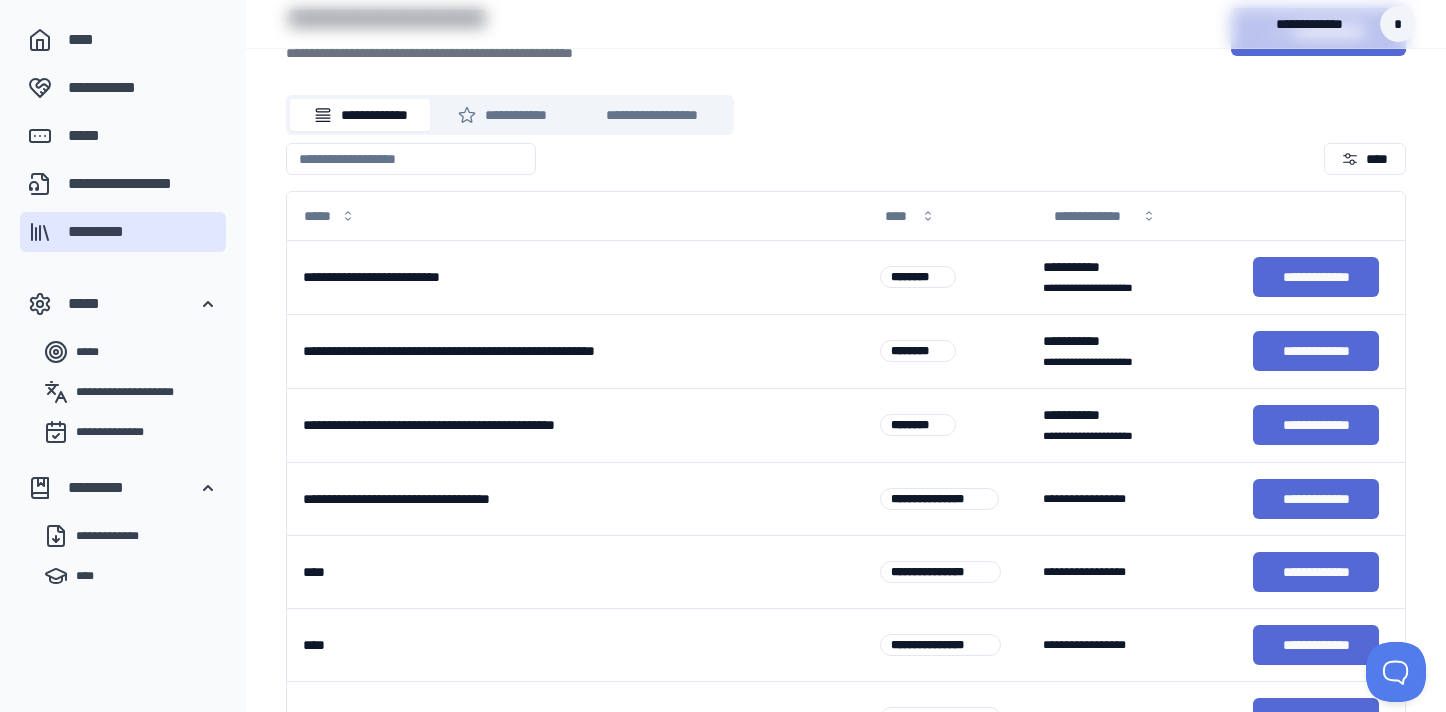 scroll, scrollTop: 98, scrollLeft: 0, axis: vertical 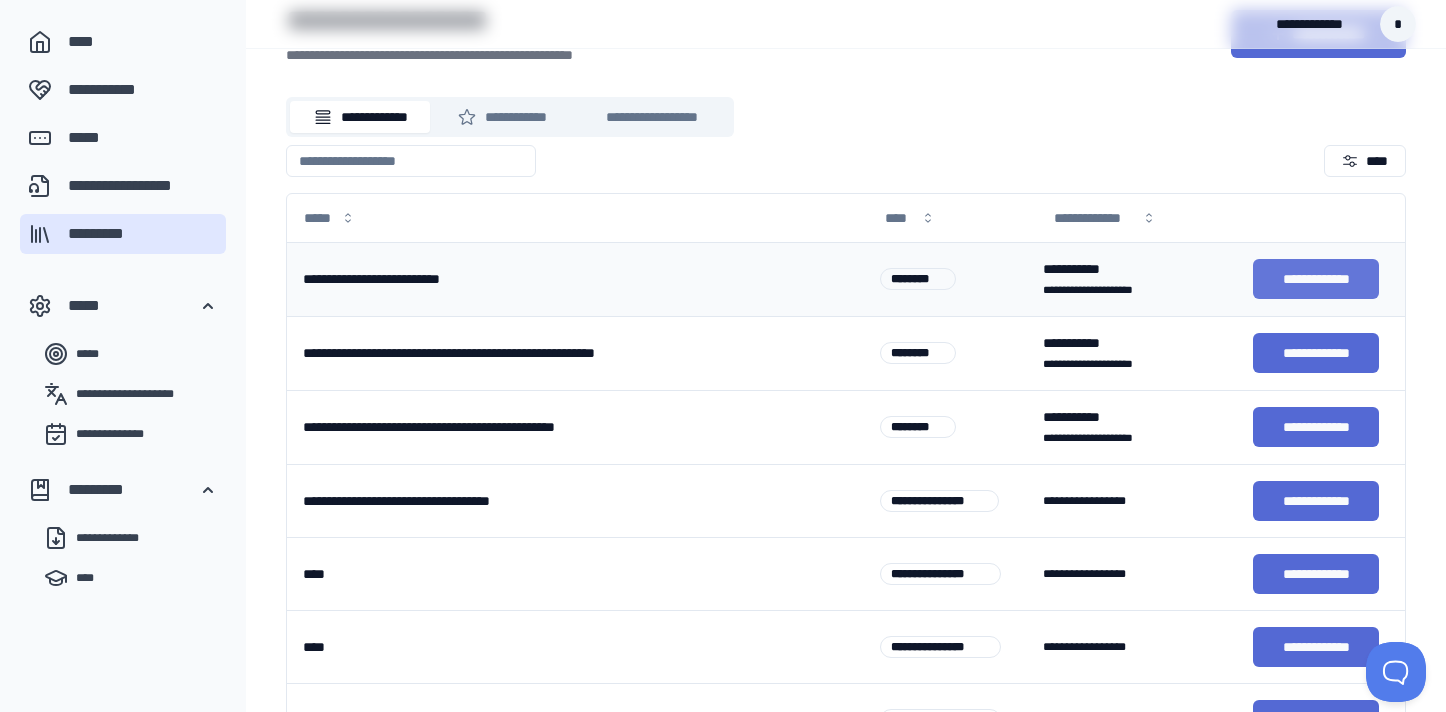 click on "**********" at bounding box center [1316, 279] 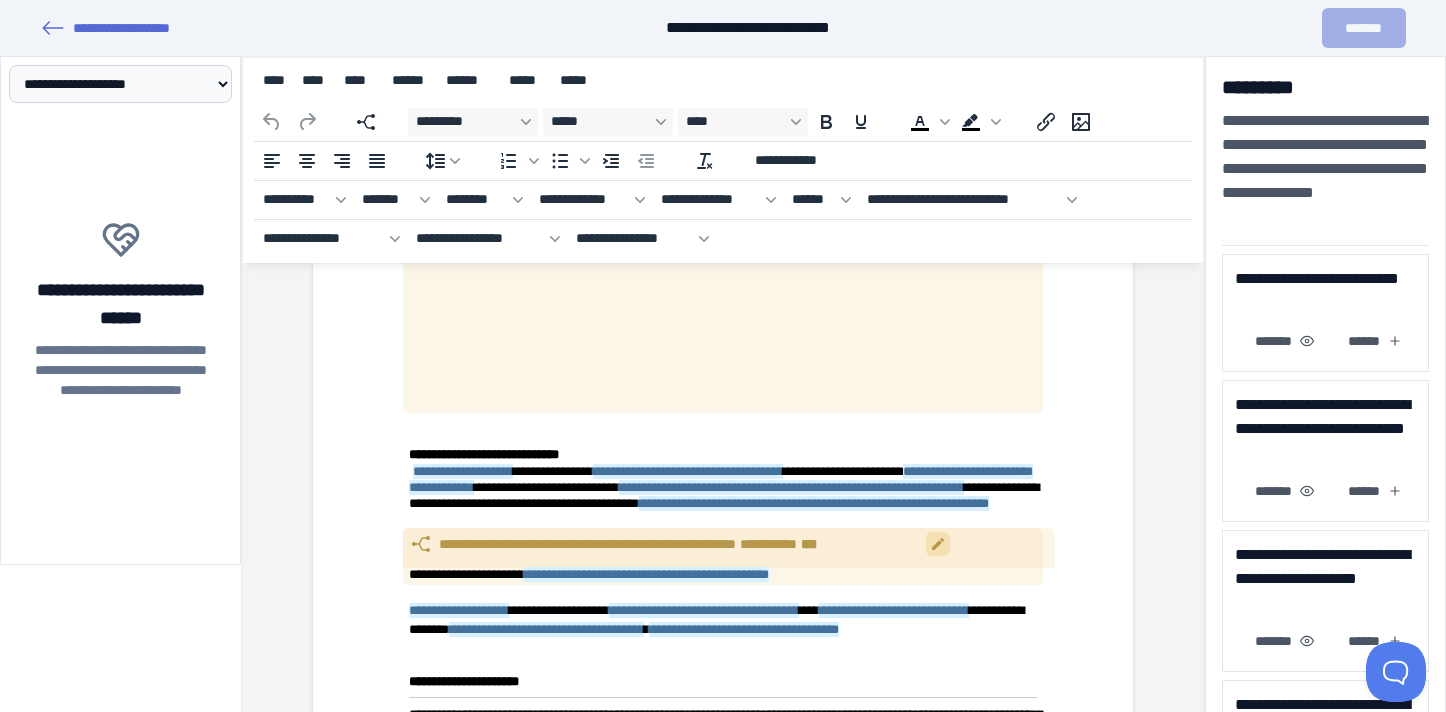scroll, scrollTop: 3908, scrollLeft: 0, axis: vertical 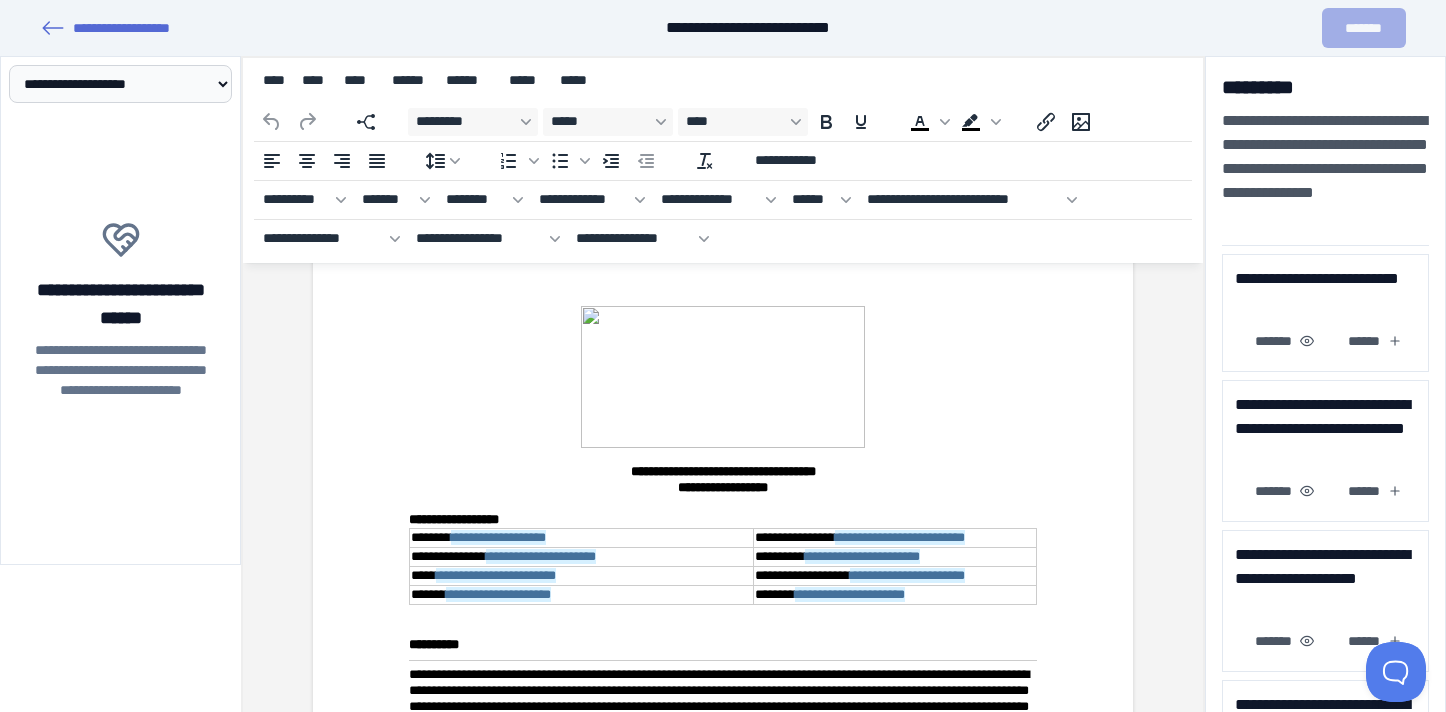 click at bounding box center [723, 377] 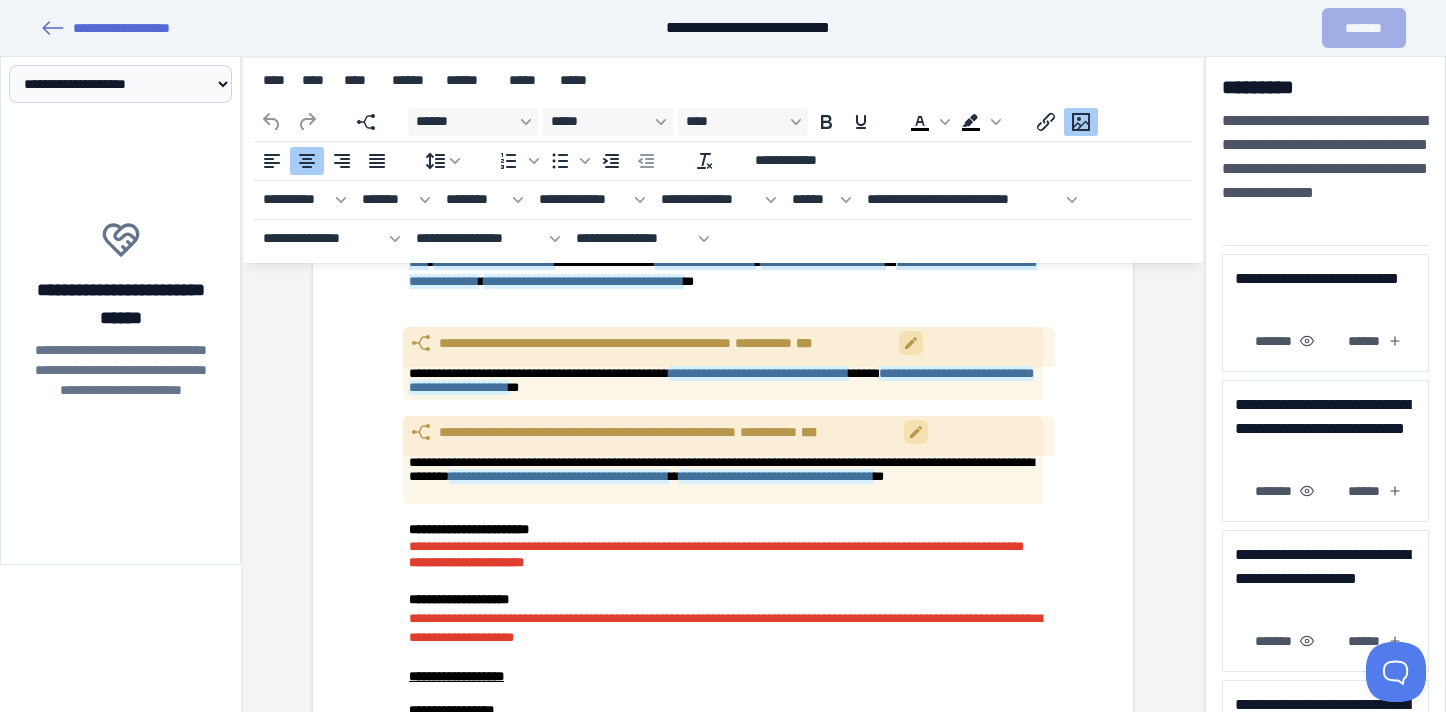 scroll, scrollTop: 4457, scrollLeft: 0, axis: vertical 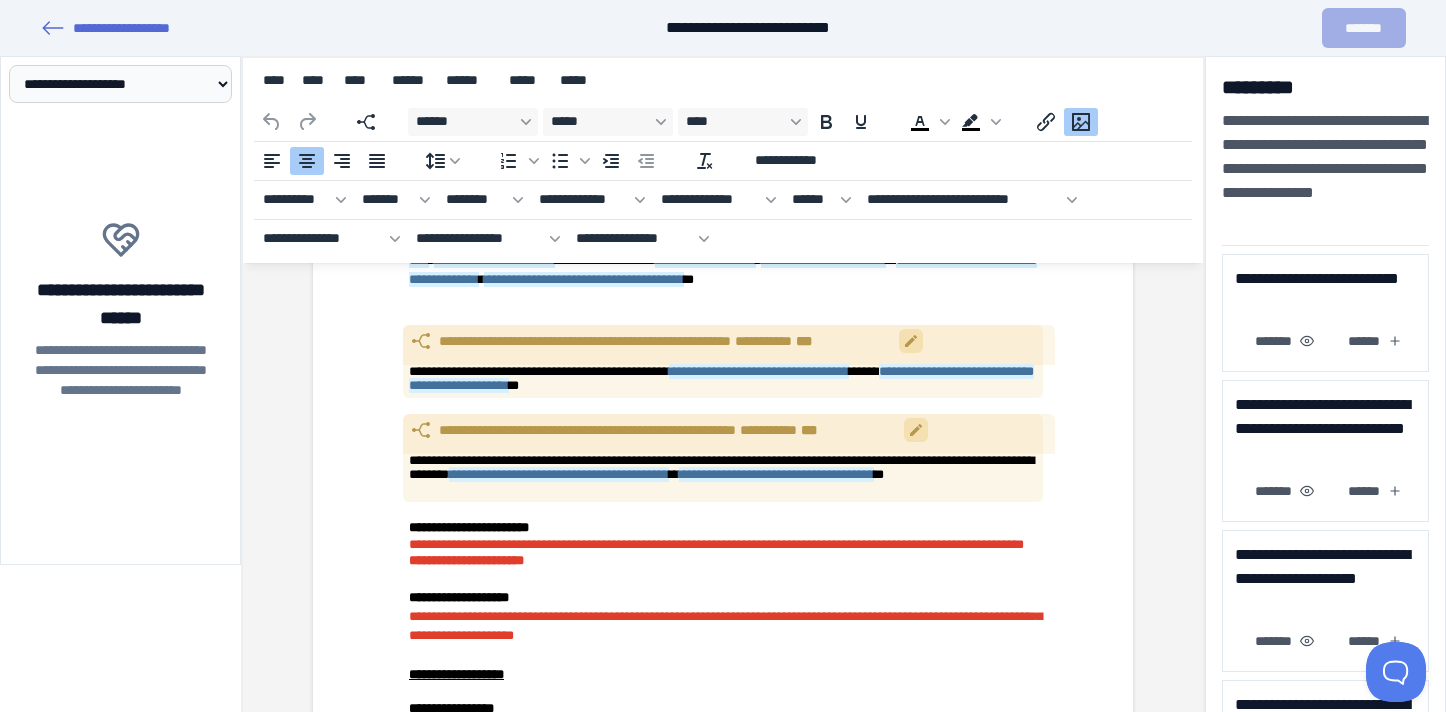 click on "**********" at bounding box center (716, 552) 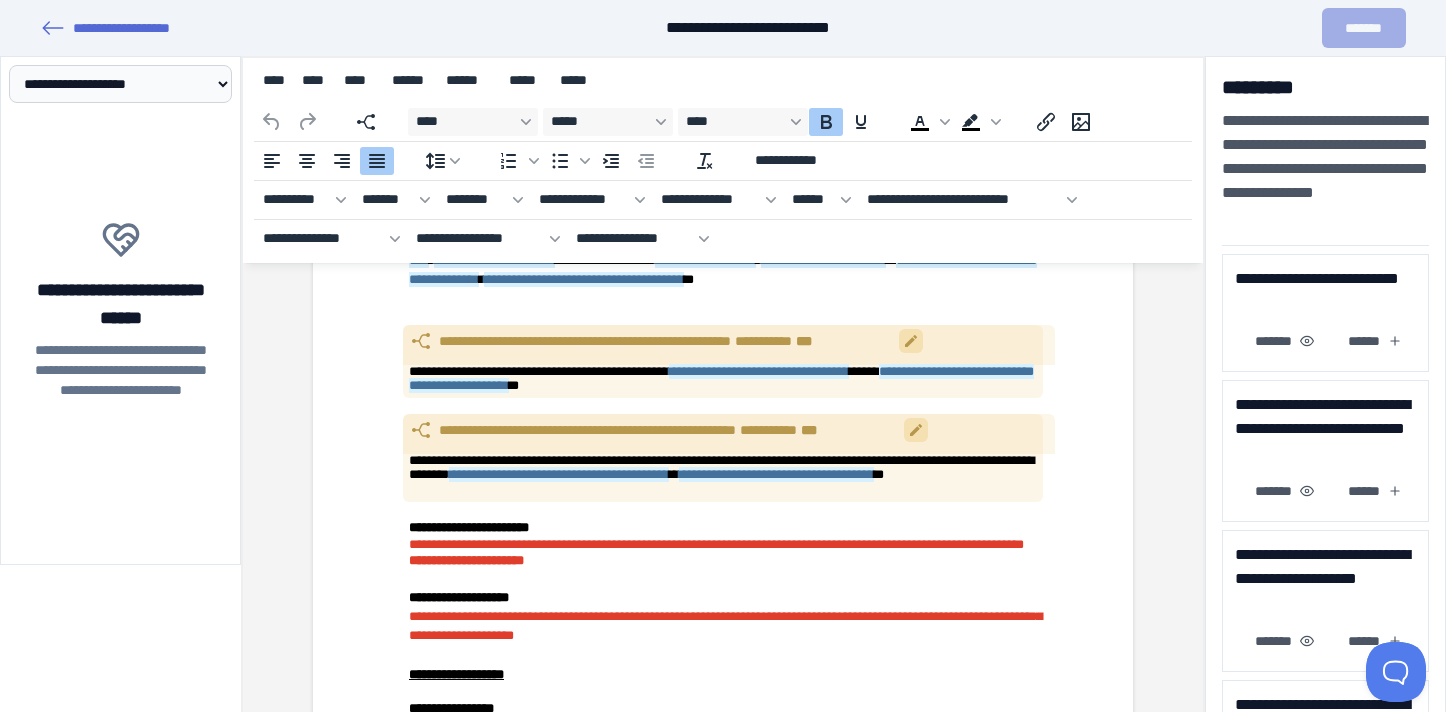 click on "**********" at bounding box center [723, 3766] 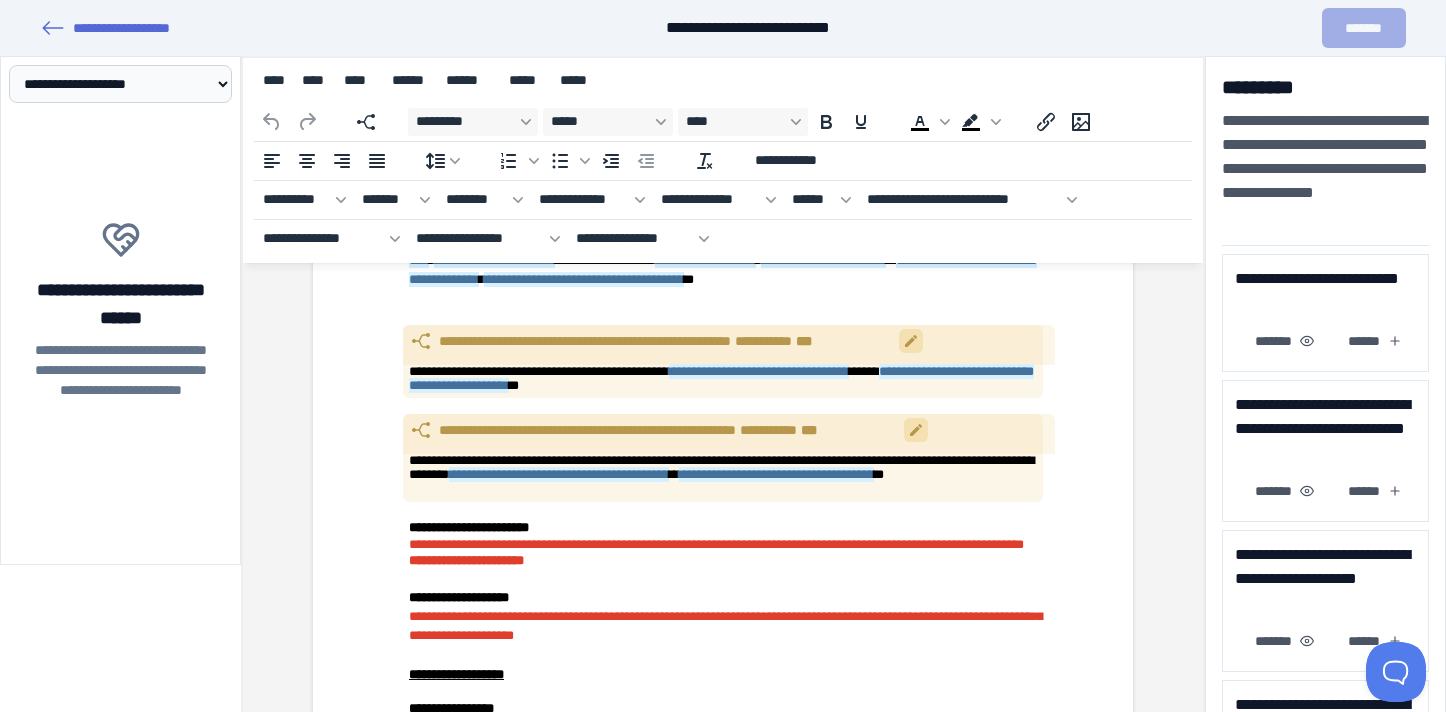 click on "**********" at bounding box center (723, 3766) 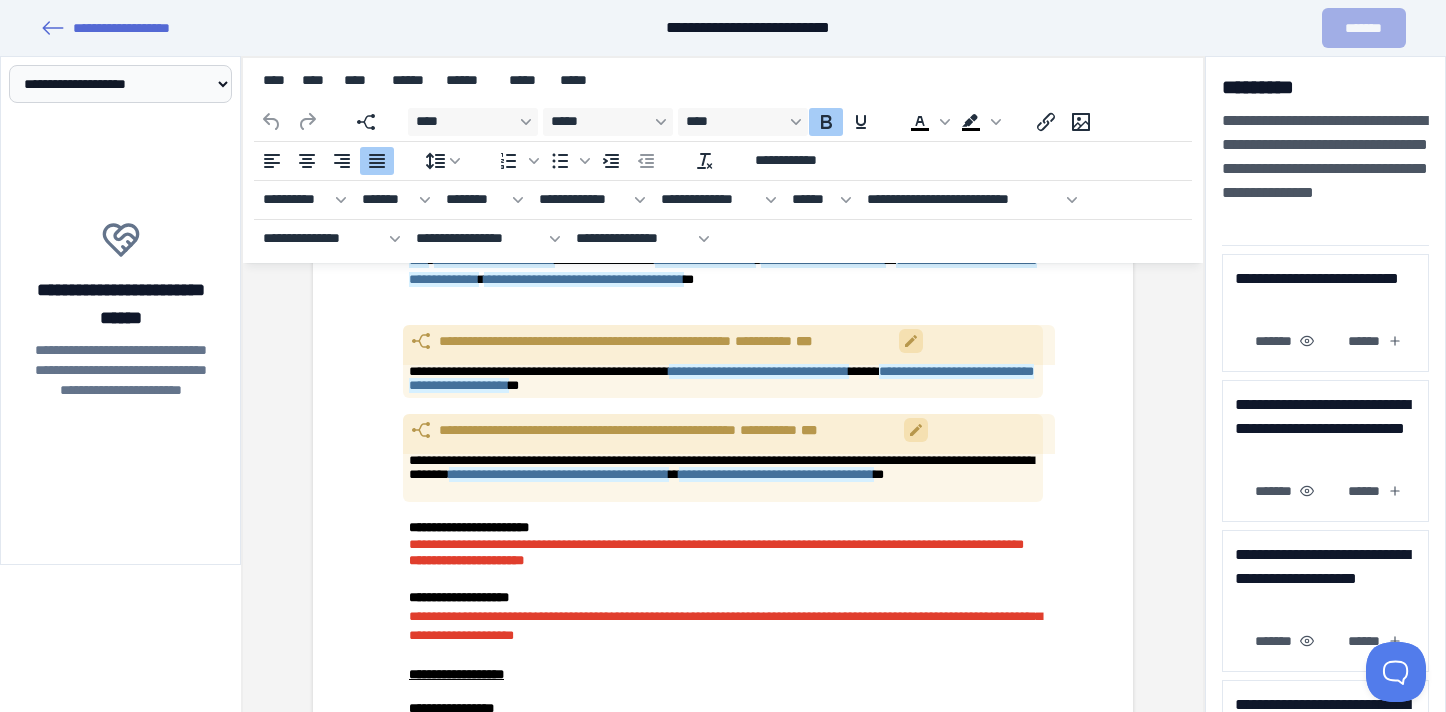 click on "**********" at bounding box center [723, 3766] 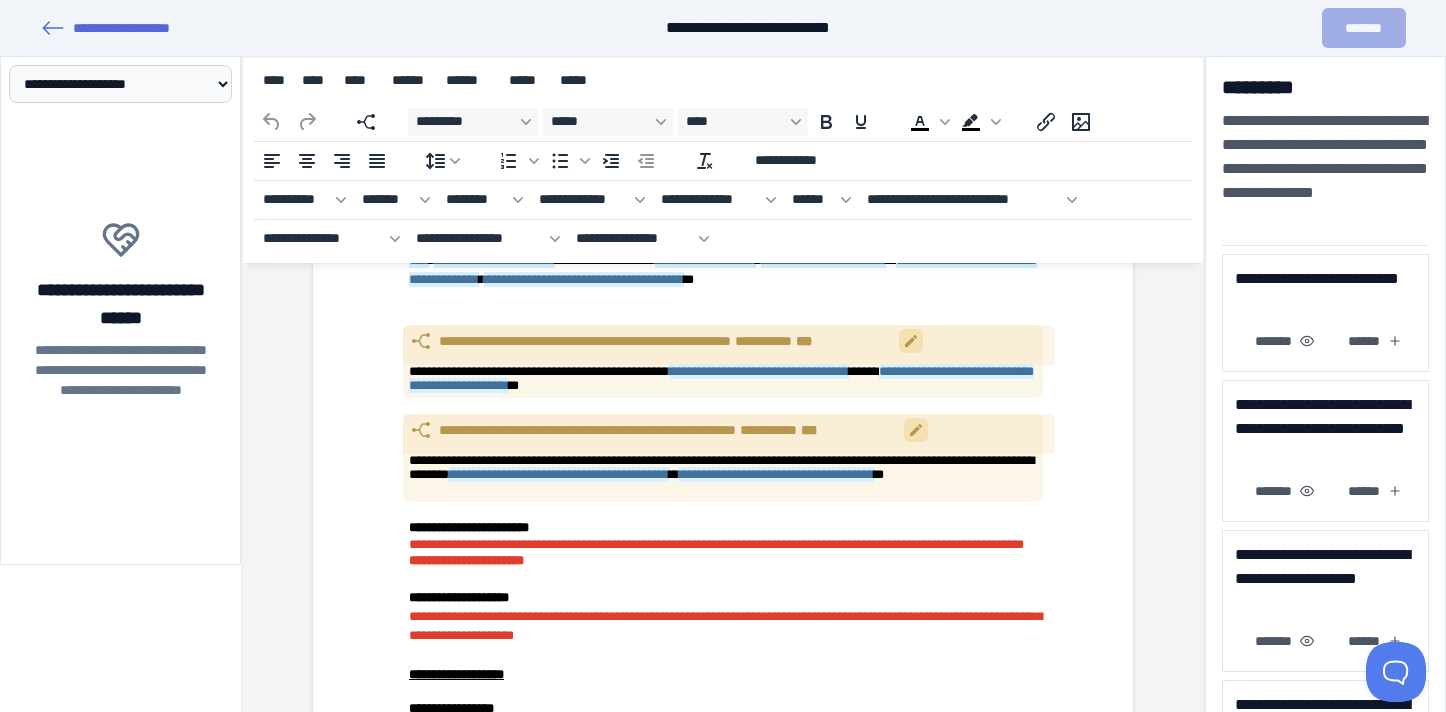 click on "**********" at bounding box center [723, 553] 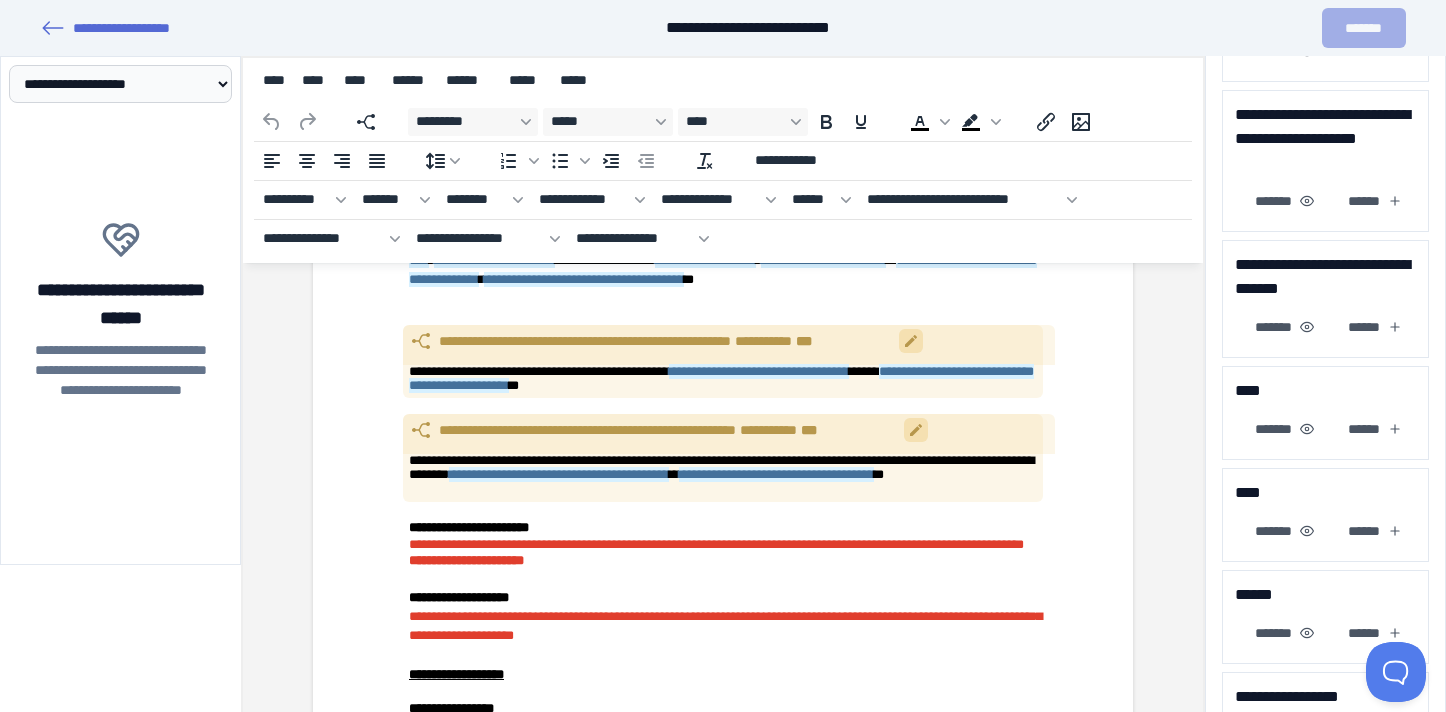 scroll, scrollTop: 445, scrollLeft: 0, axis: vertical 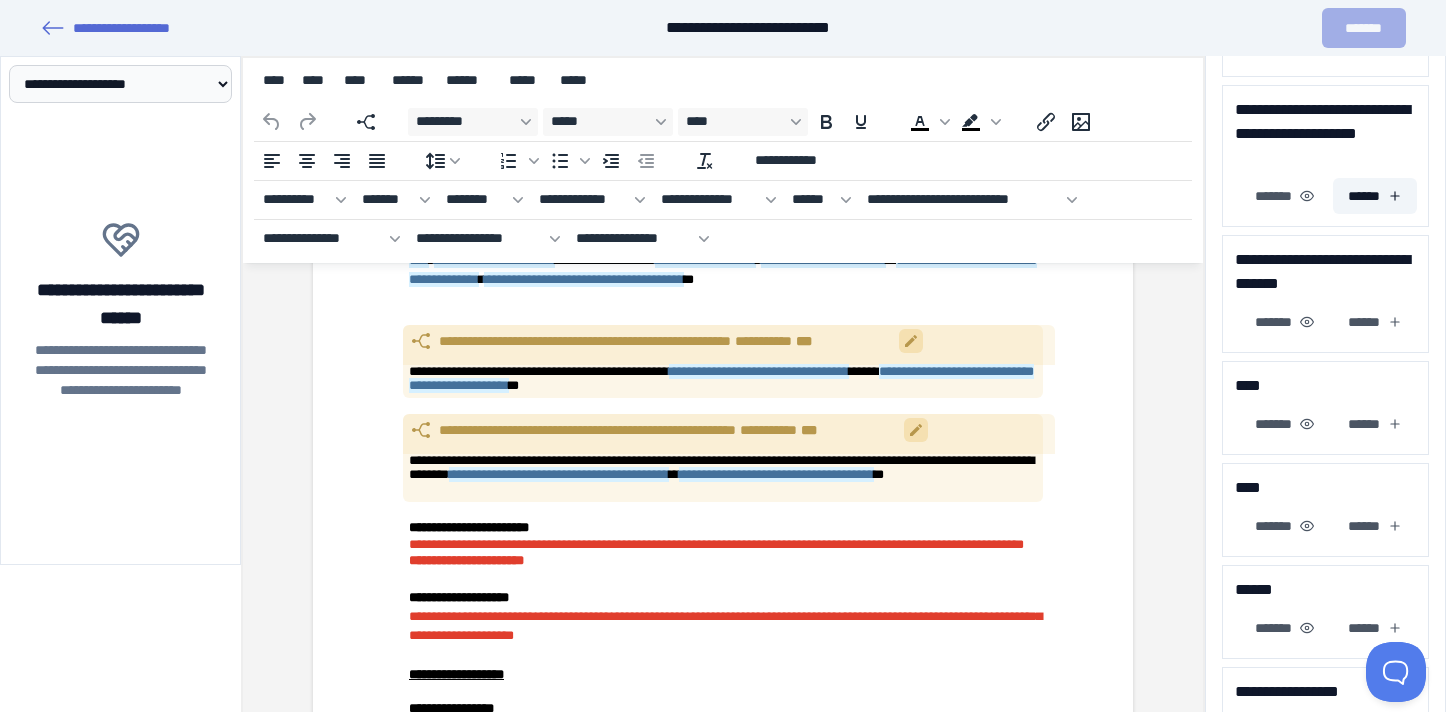 click on "******" at bounding box center [1375, 196] 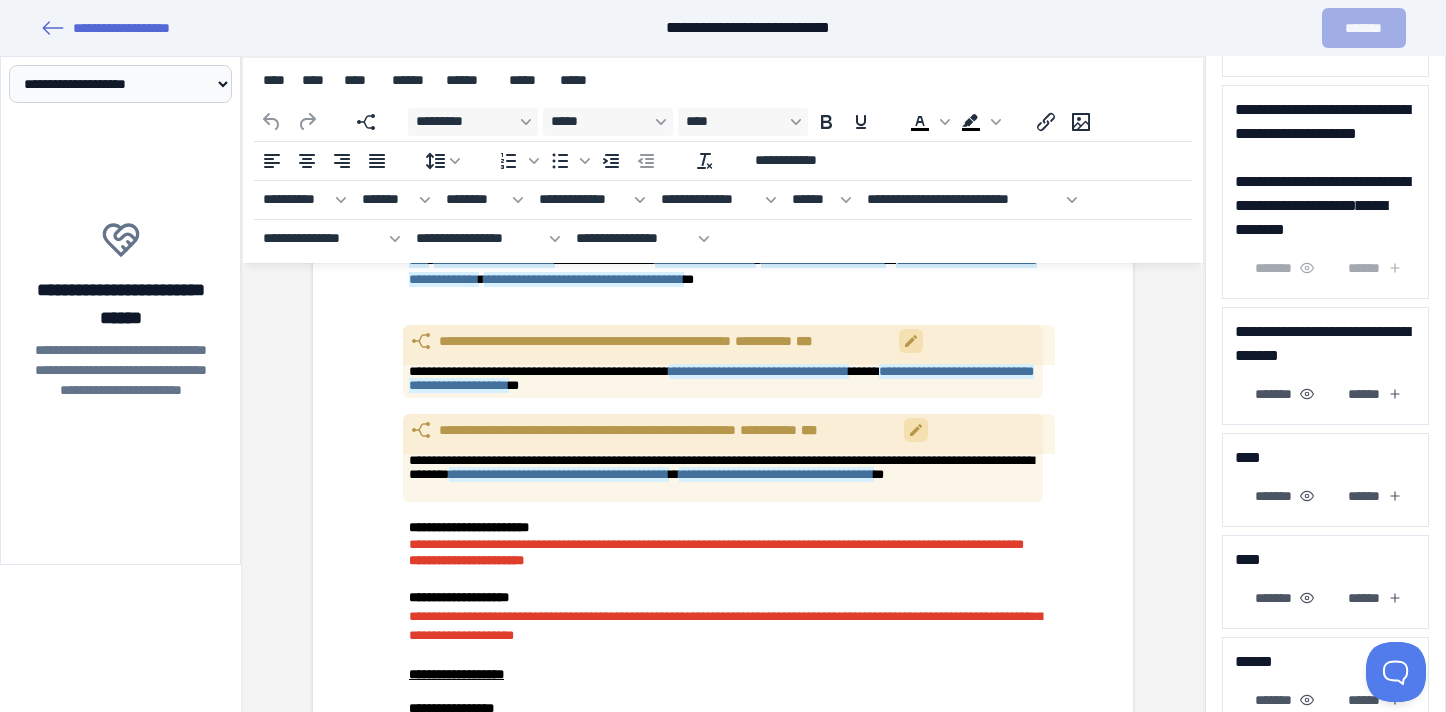 click on "**********" at bounding box center [716, 552] 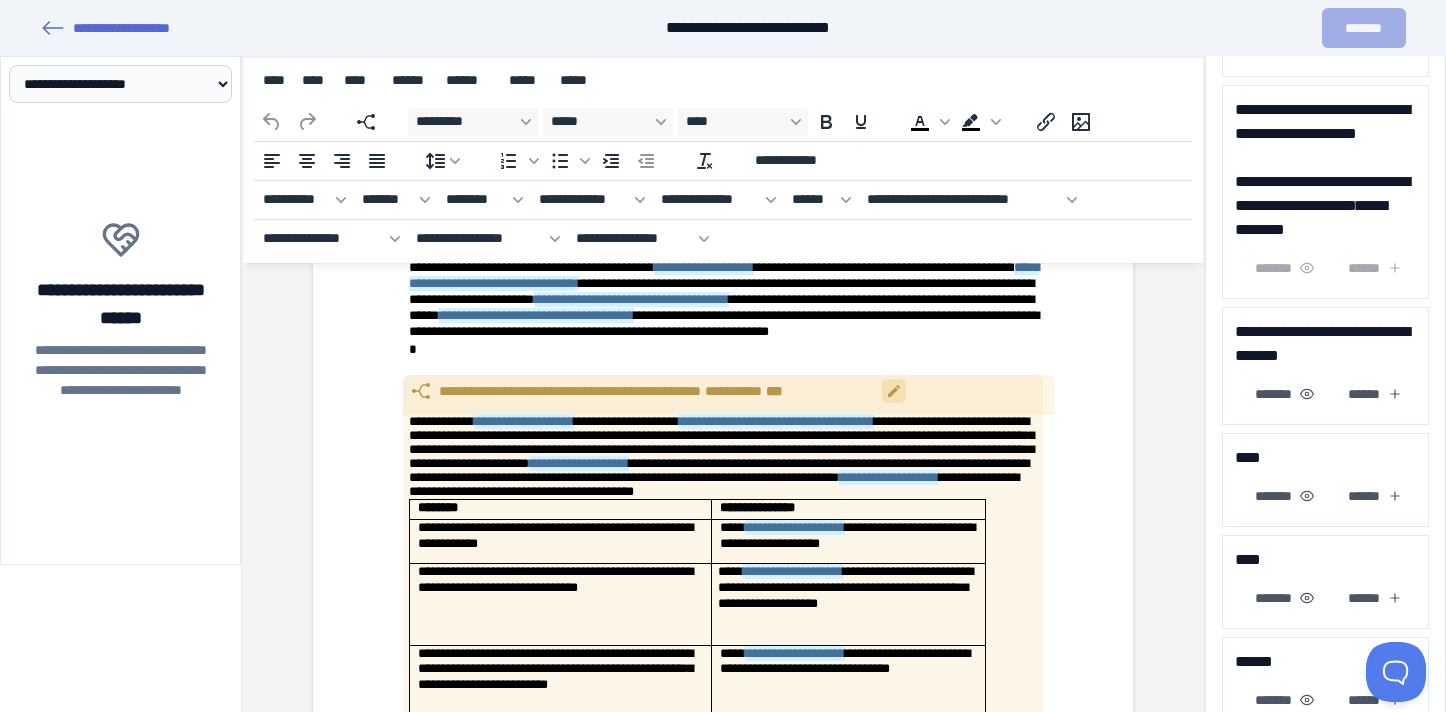 scroll, scrollTop: 12494, scrollLeft: 0, axis: vertical 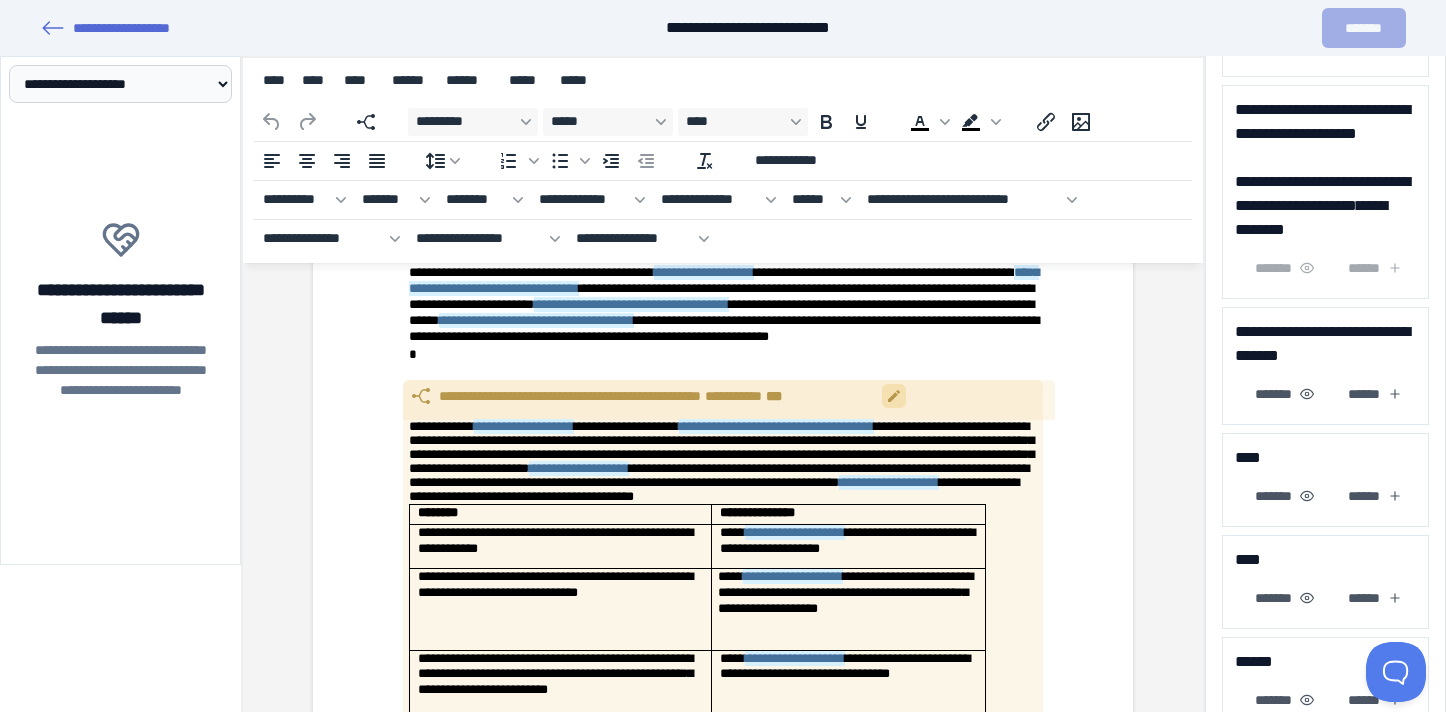 click on "**********" at bounding box center (721, 1006) 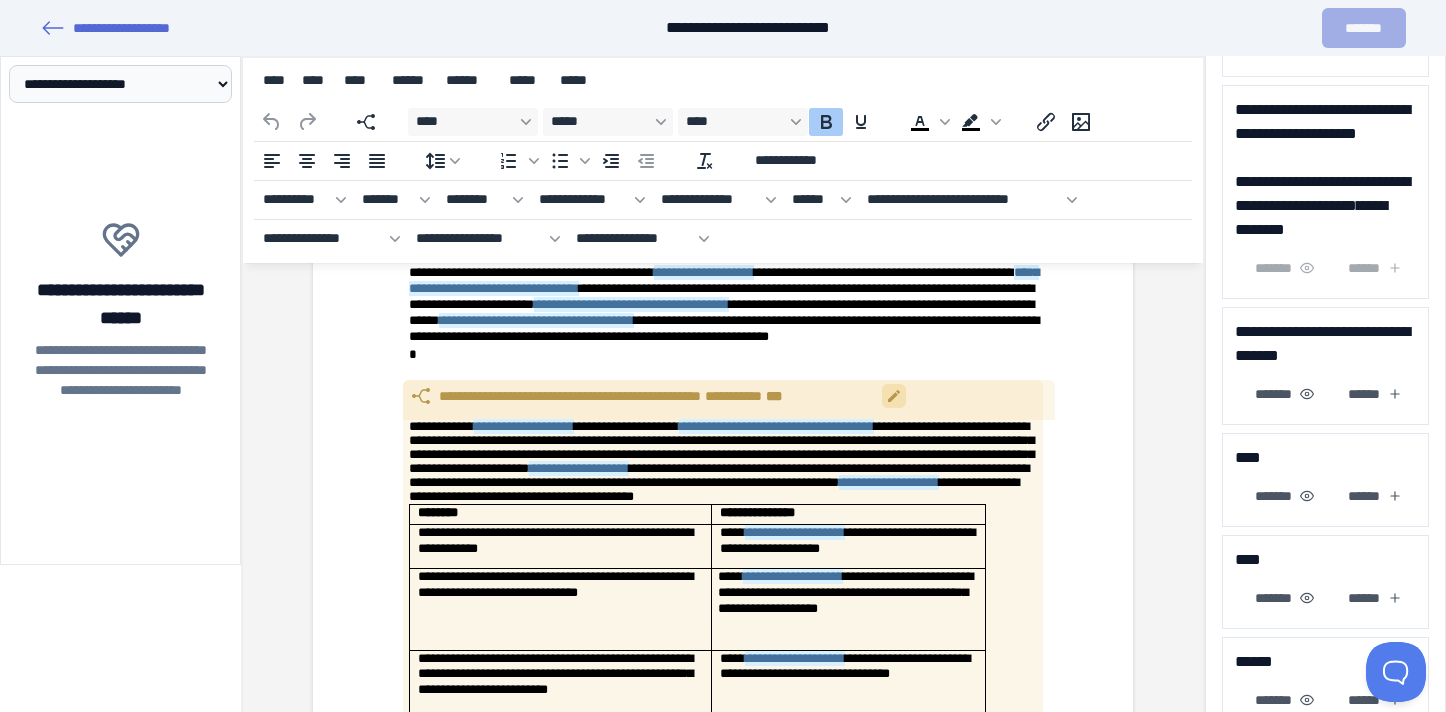 click on "**********" at bounding box center [721, 1006] 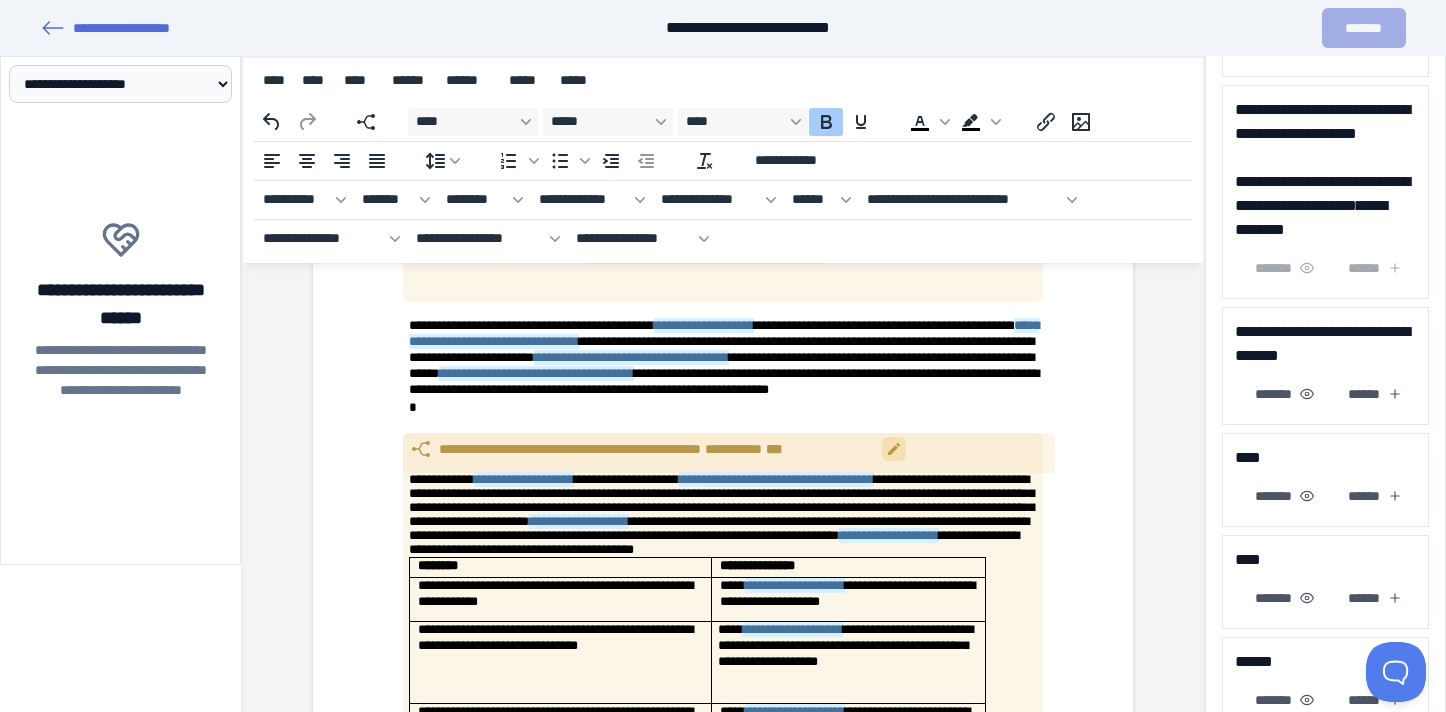 scroll, scrollTop: 12438, scrollLeft: 0, axis: vertical 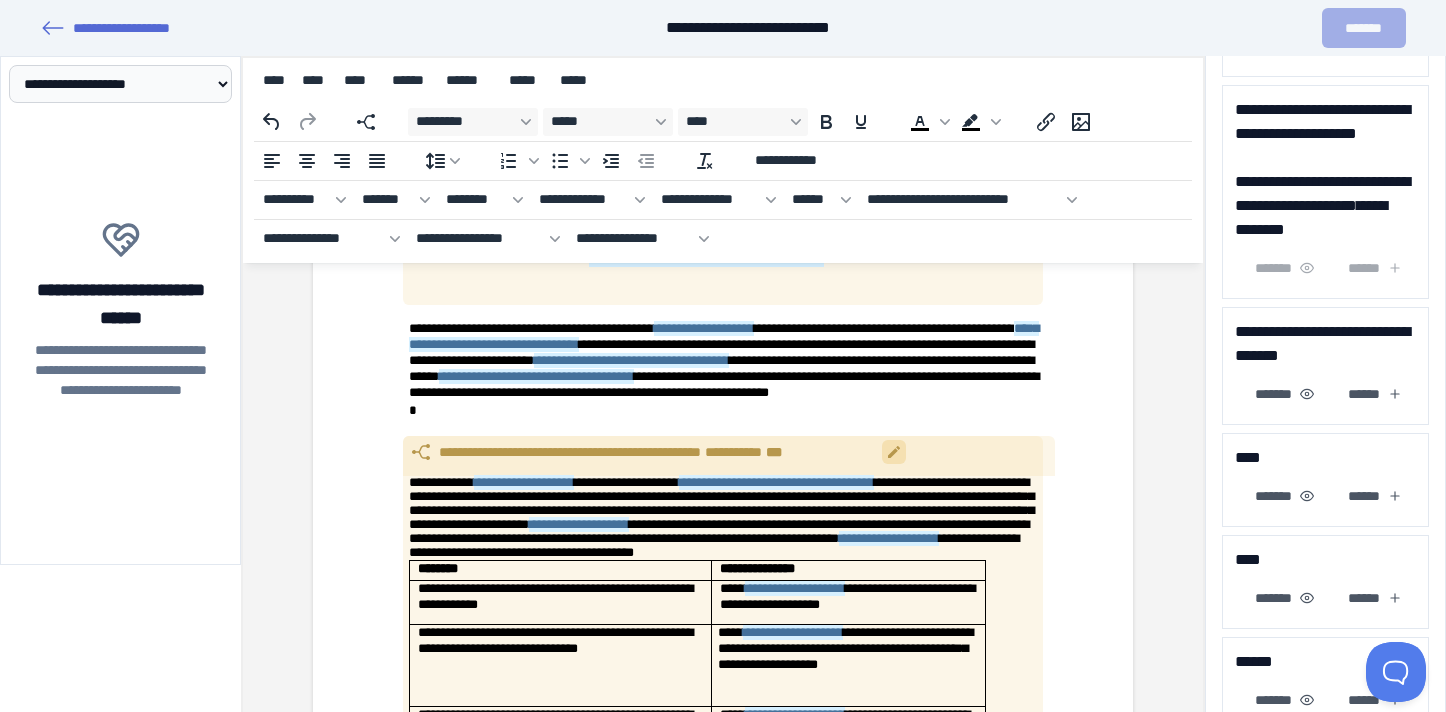 click on "**********" at bounding box center [509, 1018] 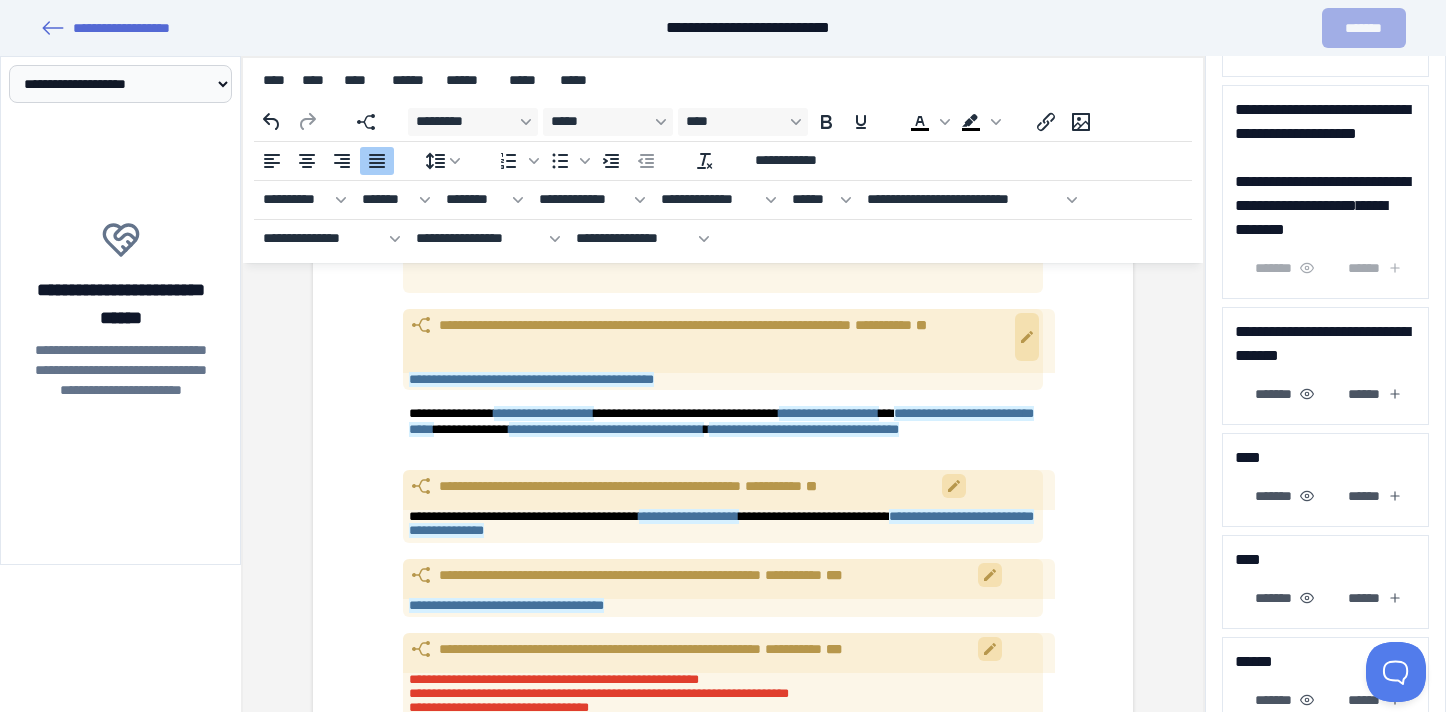 scroll, scrollTop: 8144, scrollLeft: 0, axis: vertical 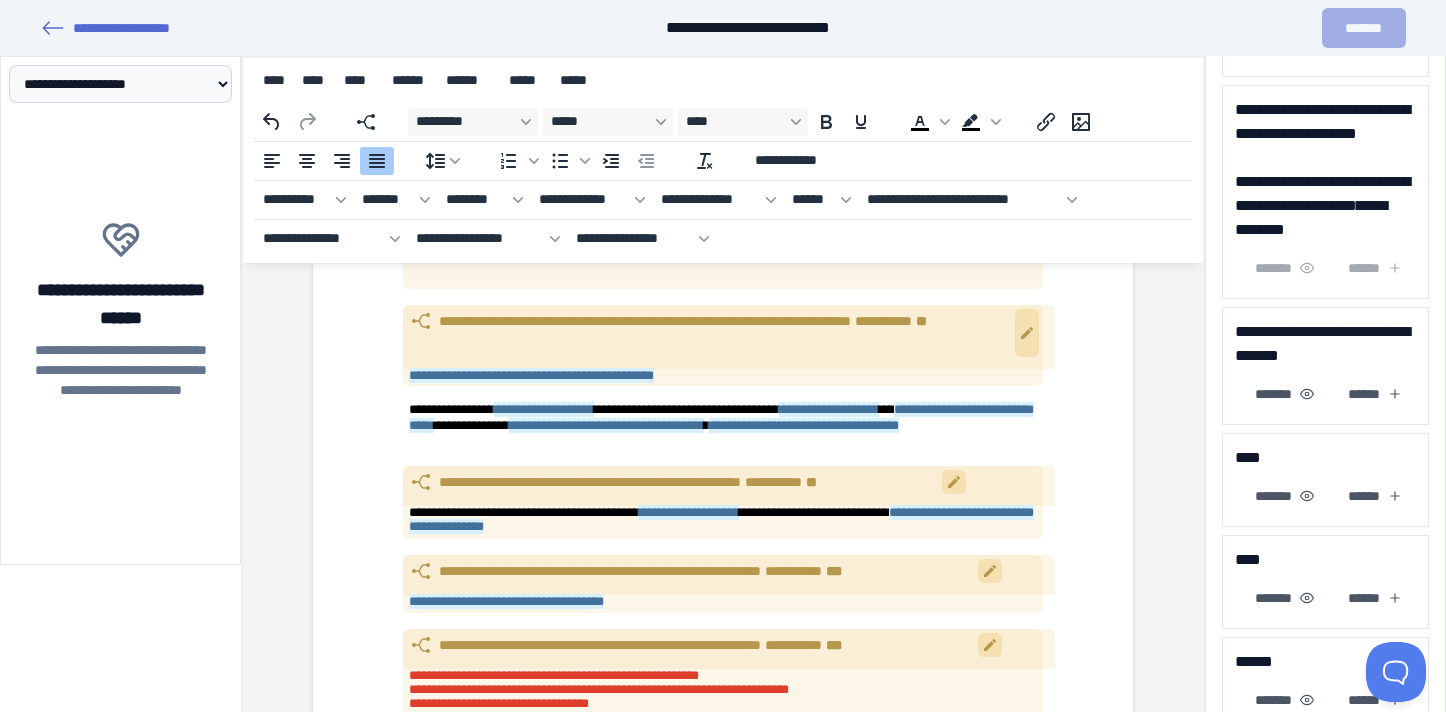 click on "**********" at bounding box center (554, 675) 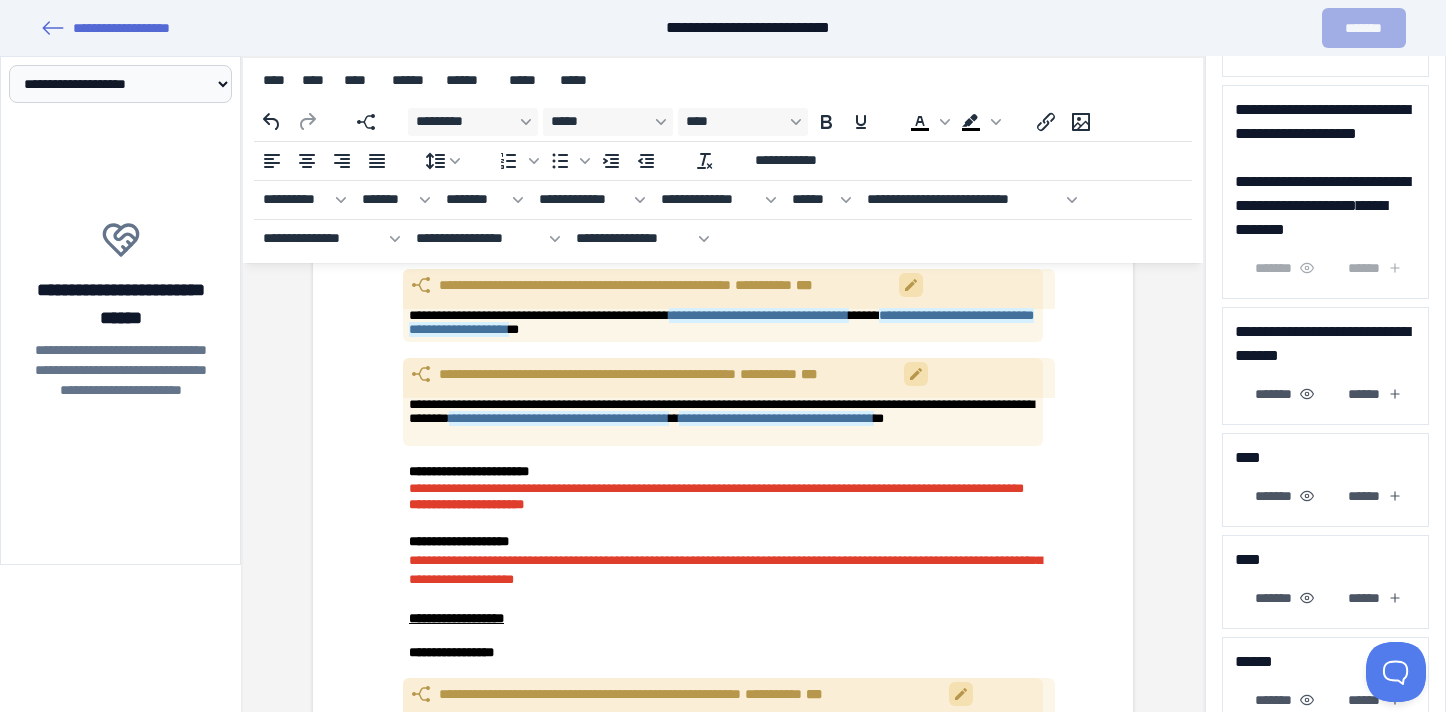scroll, scrollTop: 4554, scrollLeft: 0, axis: vertical 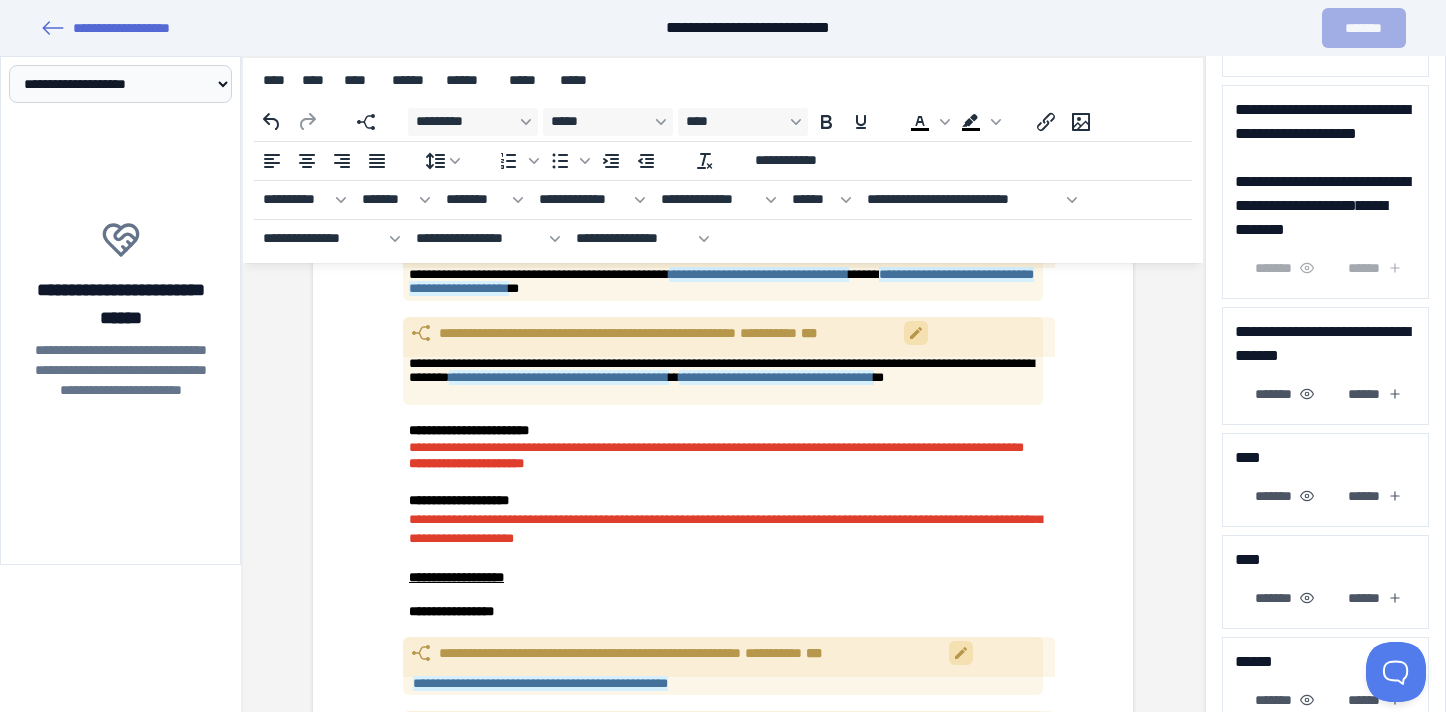 click on "**********" at bounding box center [716, 455] 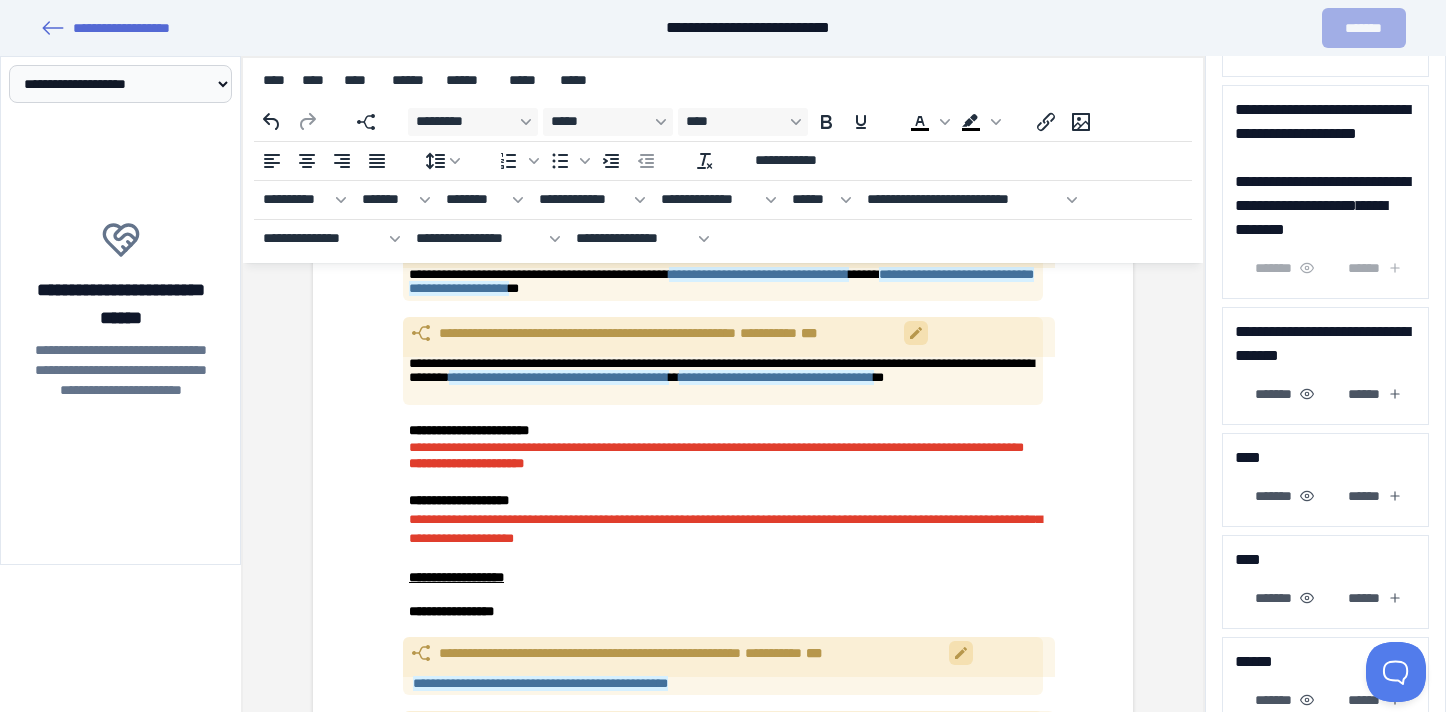 click on "**********" at bounding box center [723, 3659] 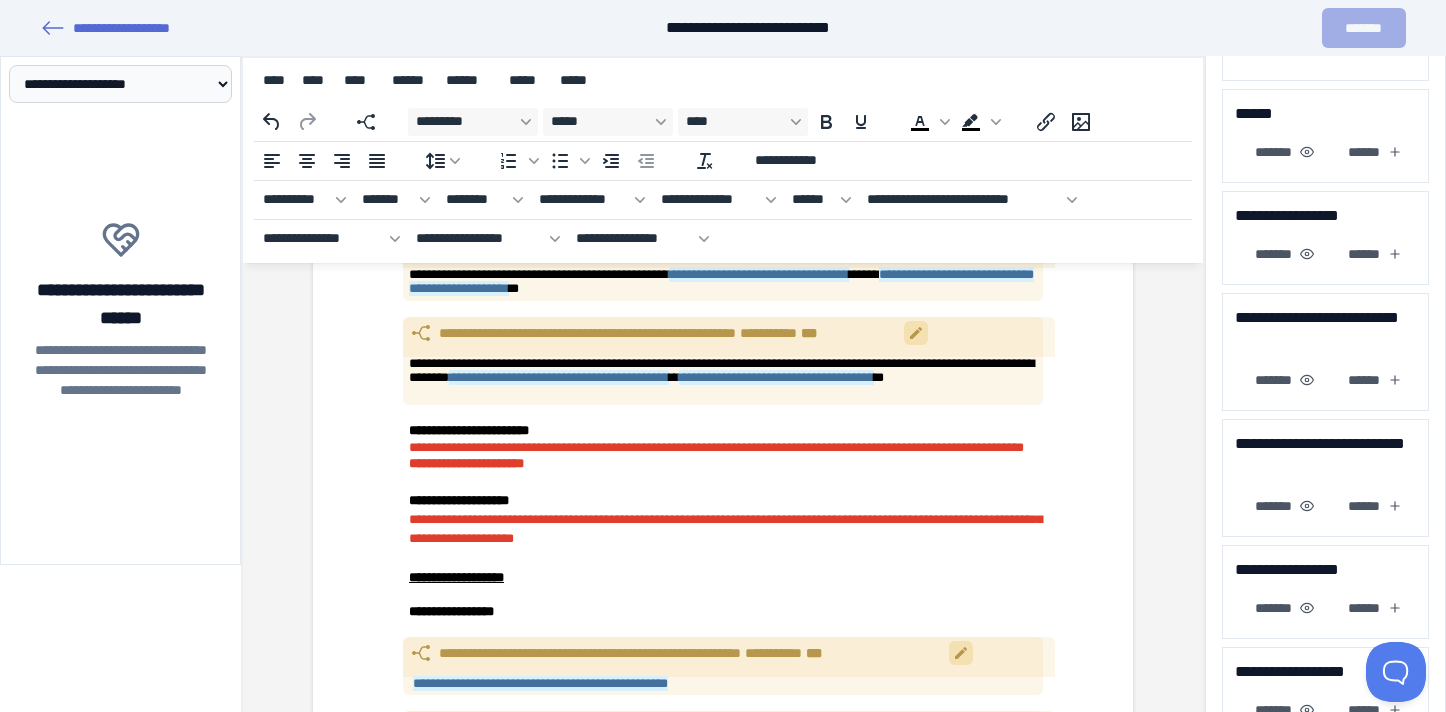 scroll, scrollTop: 998, scrollLeft: 0, axis: vertical 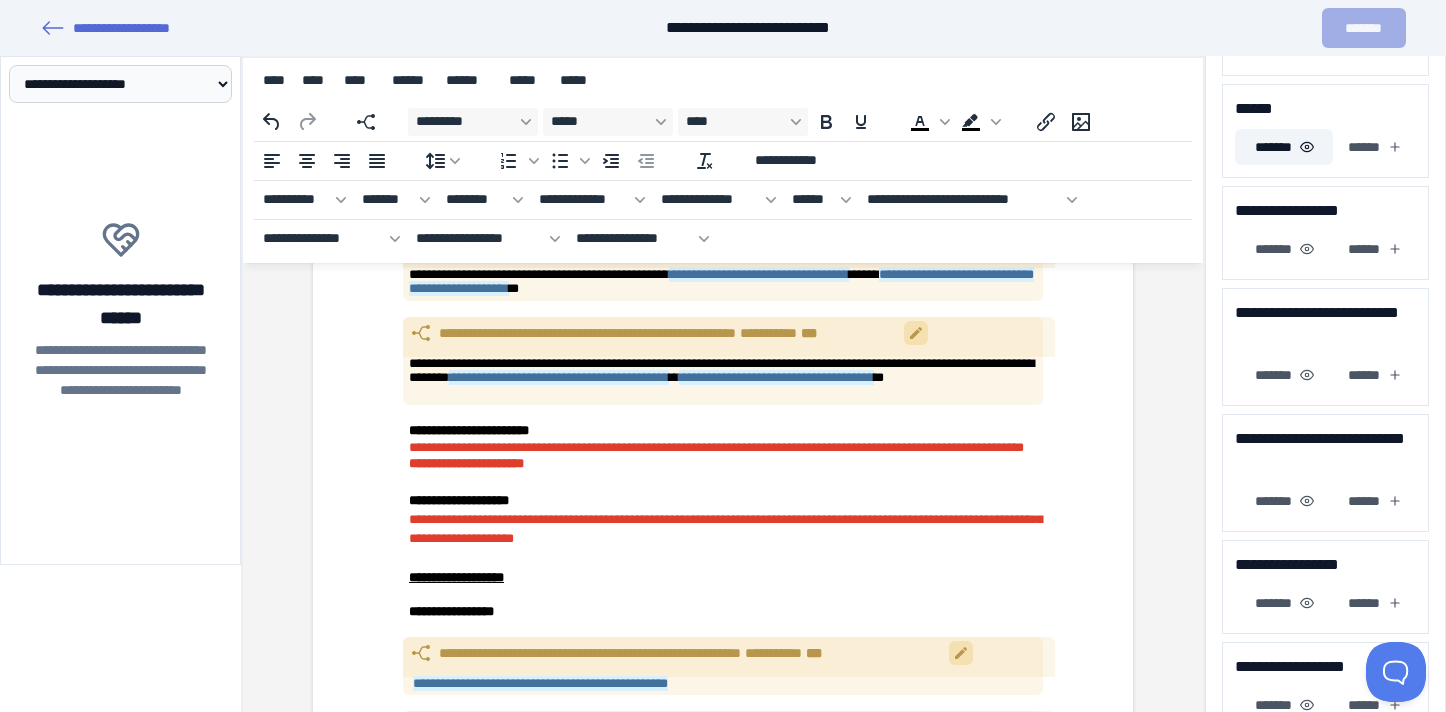 click on "*******" at bounding box center (1284, 147) 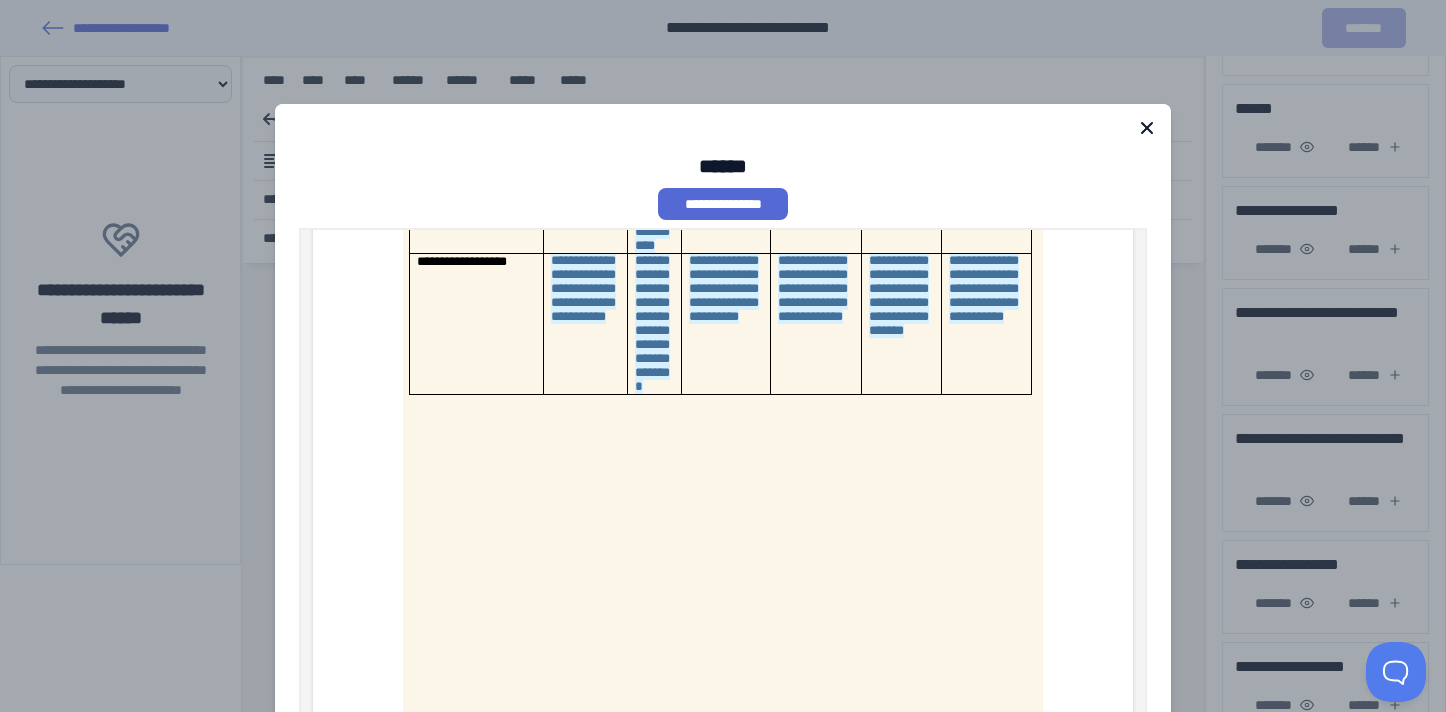 scroll, scrollTop: 2764, scrollLeft: 0, axis: vertical 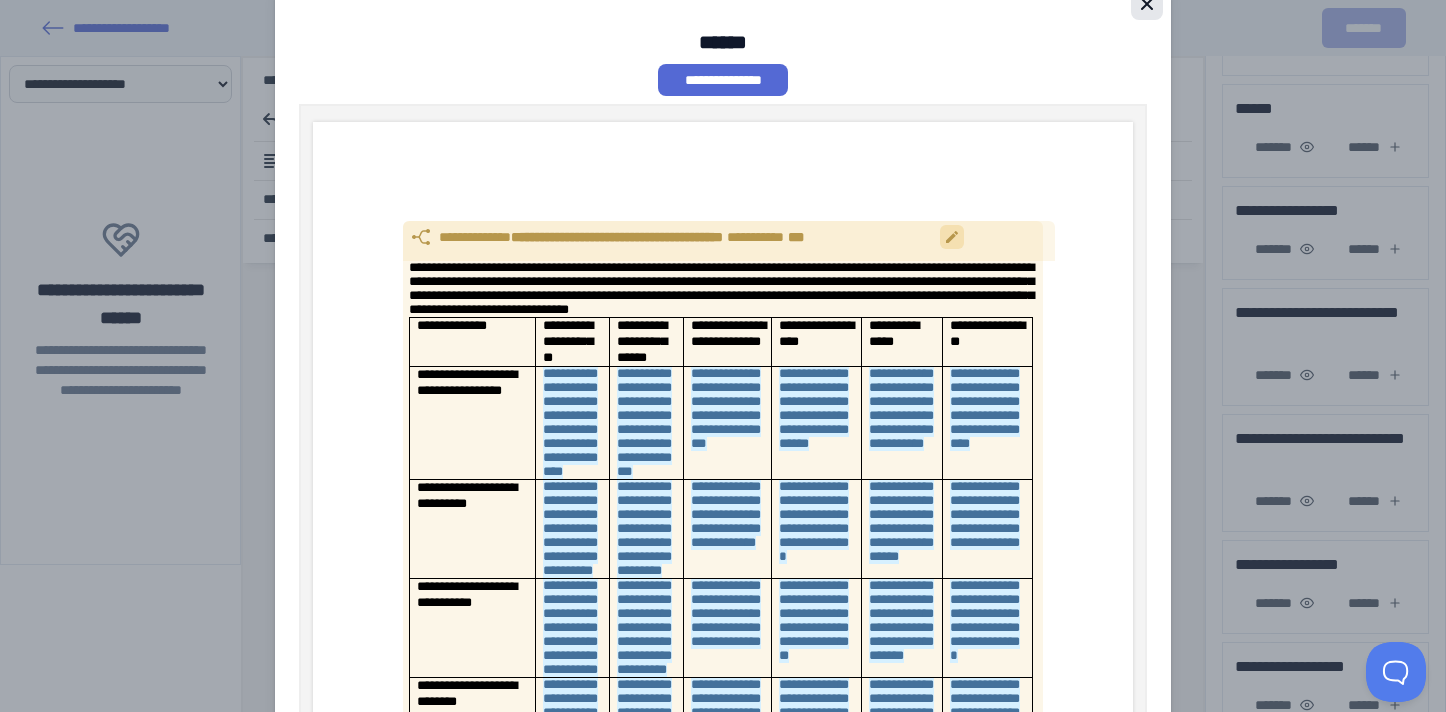 click 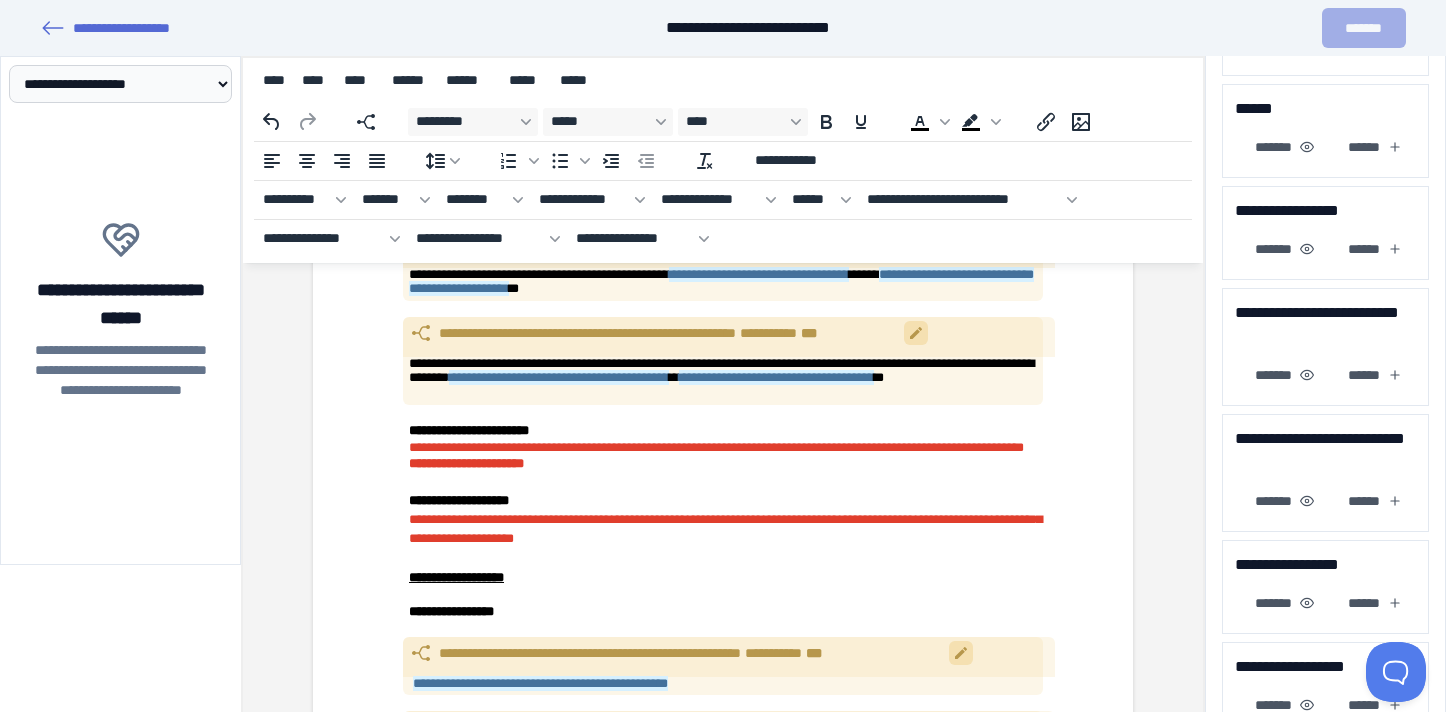 click on "**********" at bounding box center [716, 455] 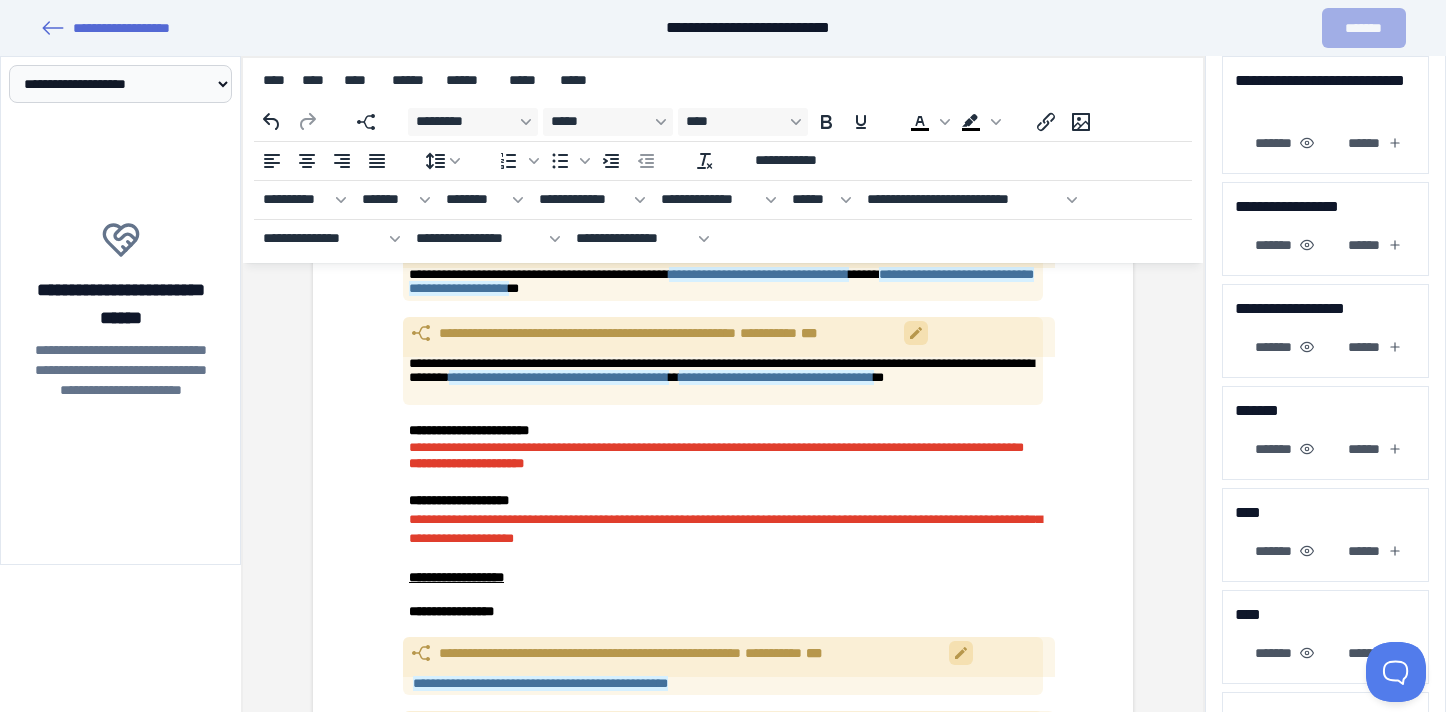 scroll, scrollTop: 1376, scrollLeft: 0, axis: vertical 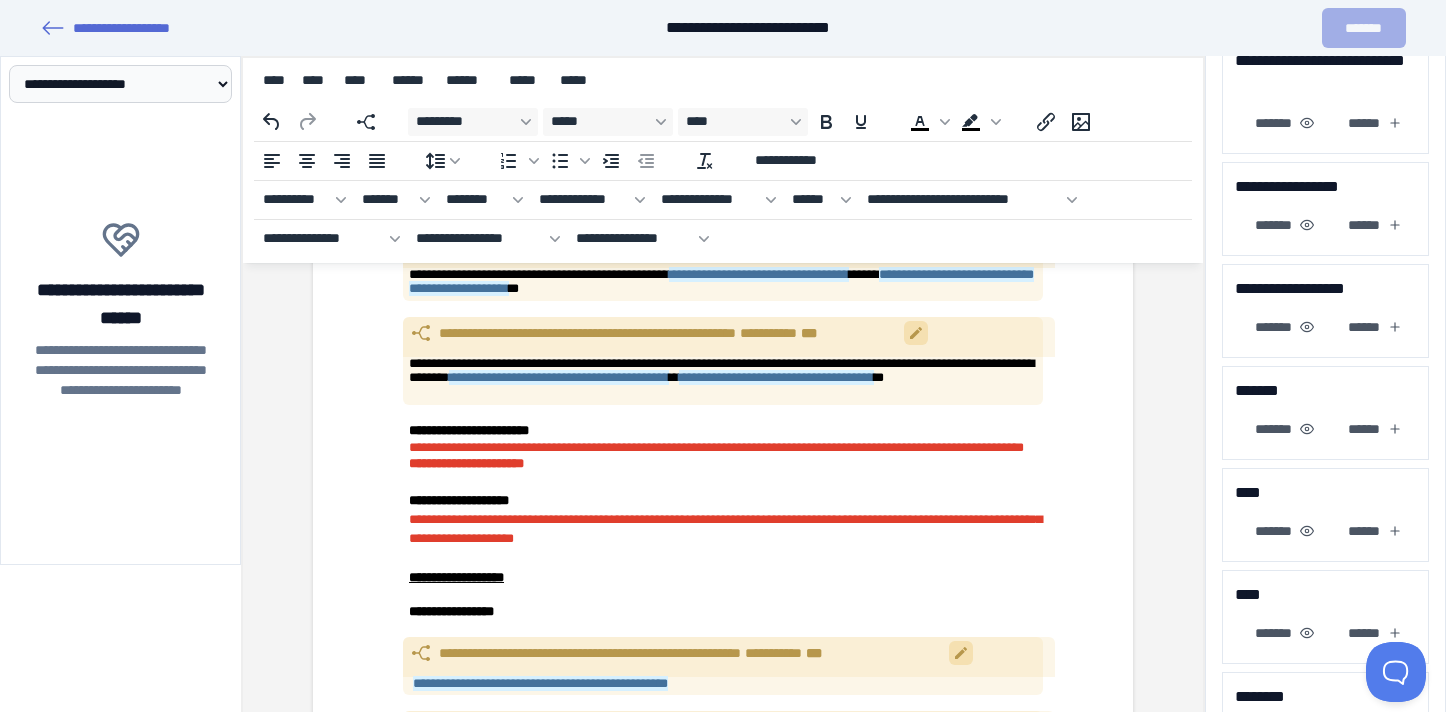 click on "**********" at bounding box center [725, 529] 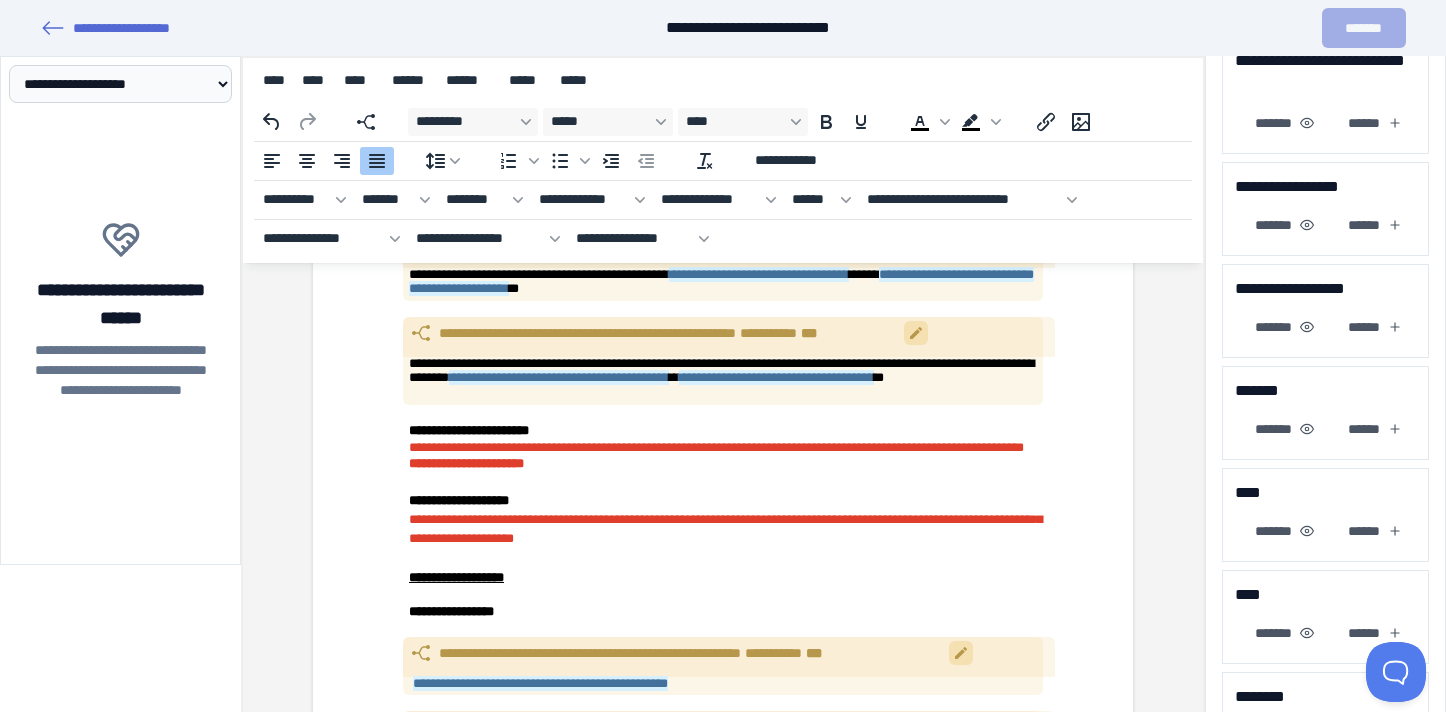 click on "**********" at bounding box center [725, 529] 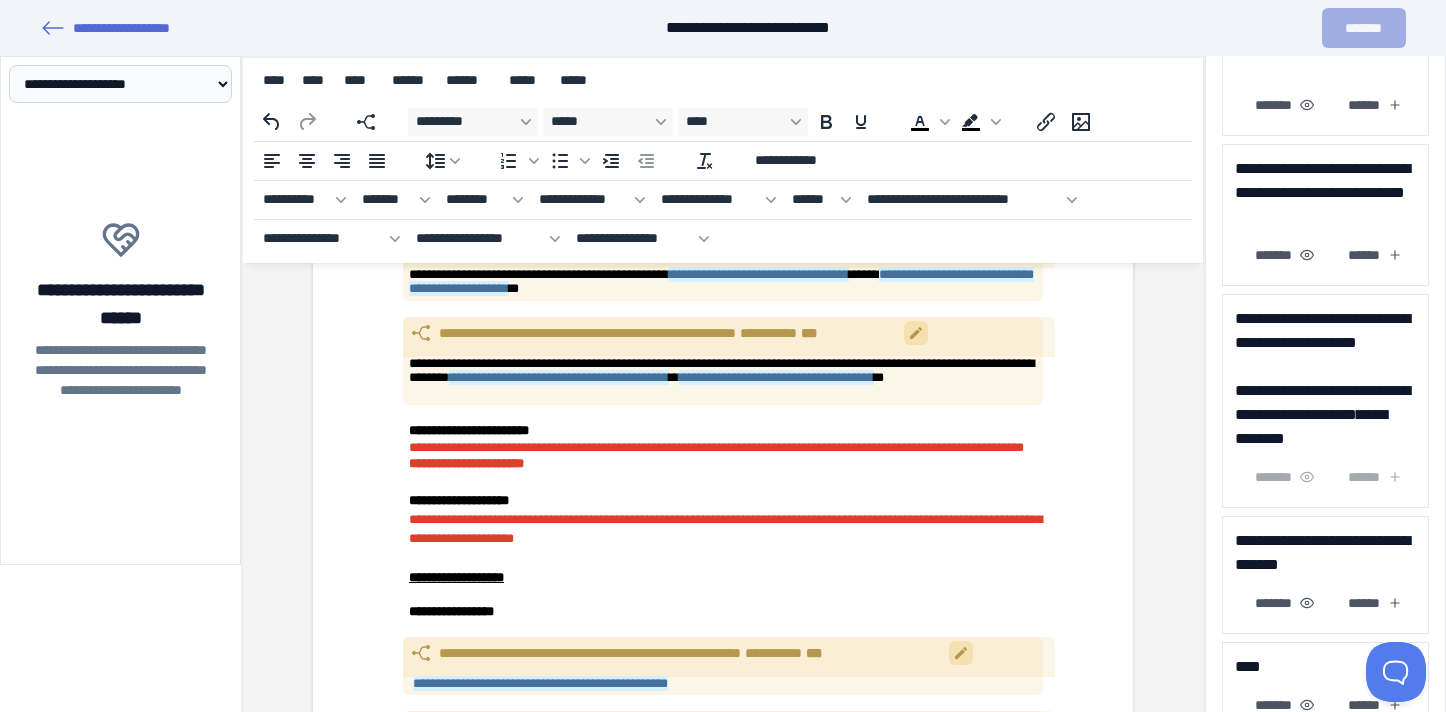 scroll, scrollTop: 202, scrollLeft: 0, axis: vertical 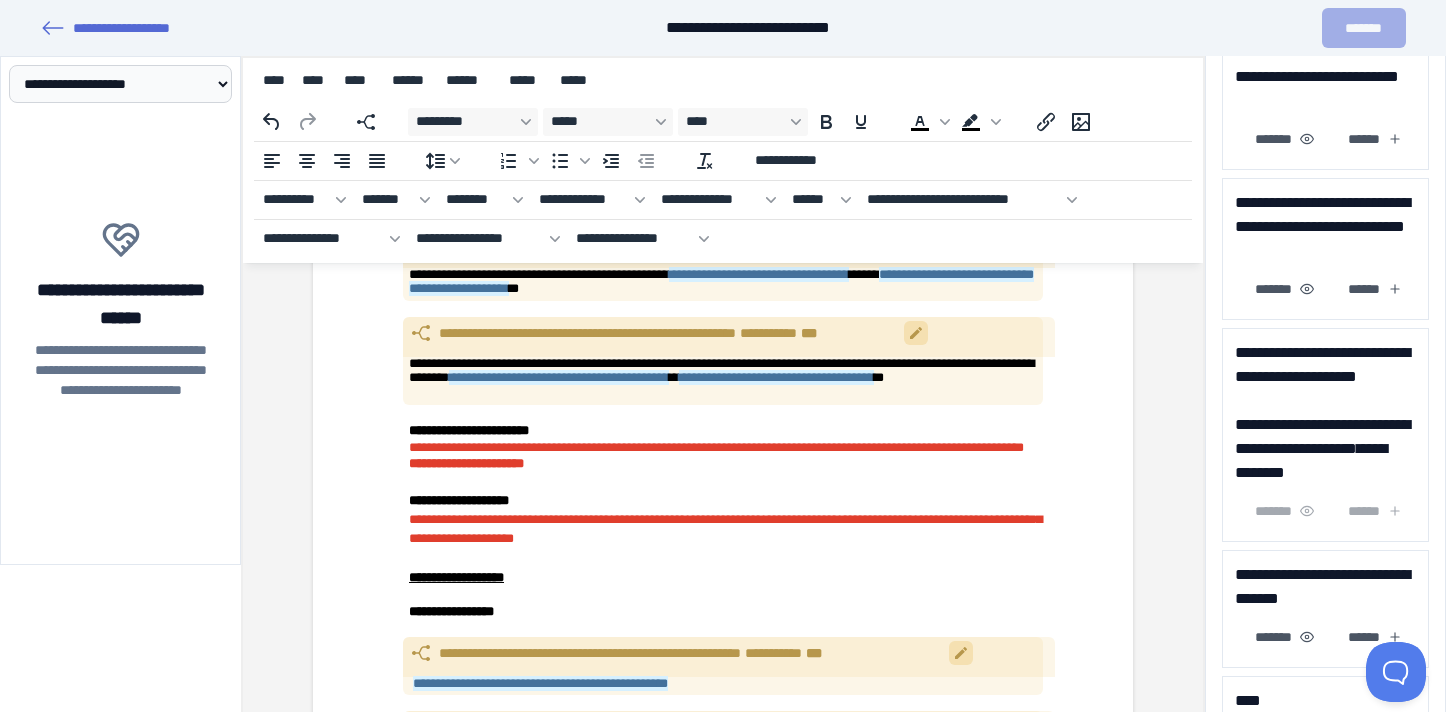 click on "******* ******" at bounding box center (1325, 511) 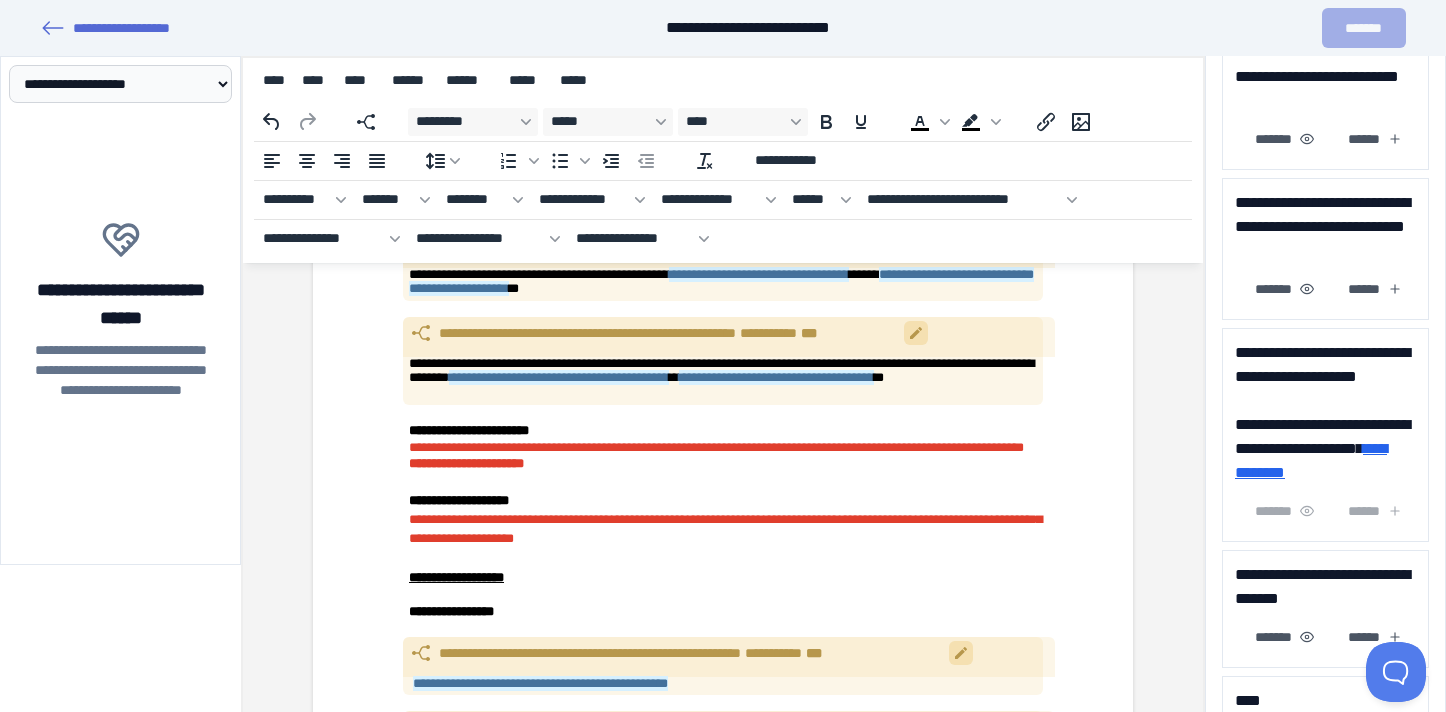 click on "**********" at bounding box center (1311, 460) 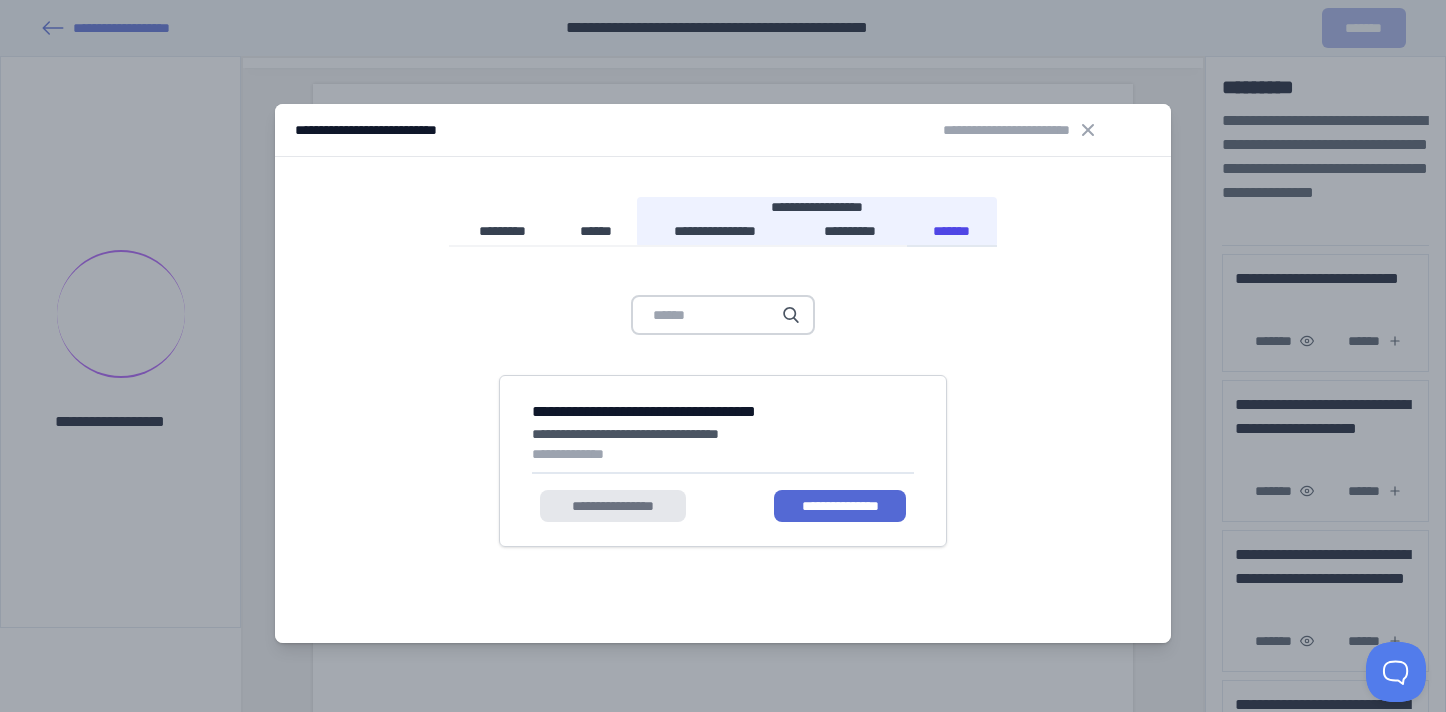 scroll, scrollTop: 0, scrollLeft: 0, axis: both 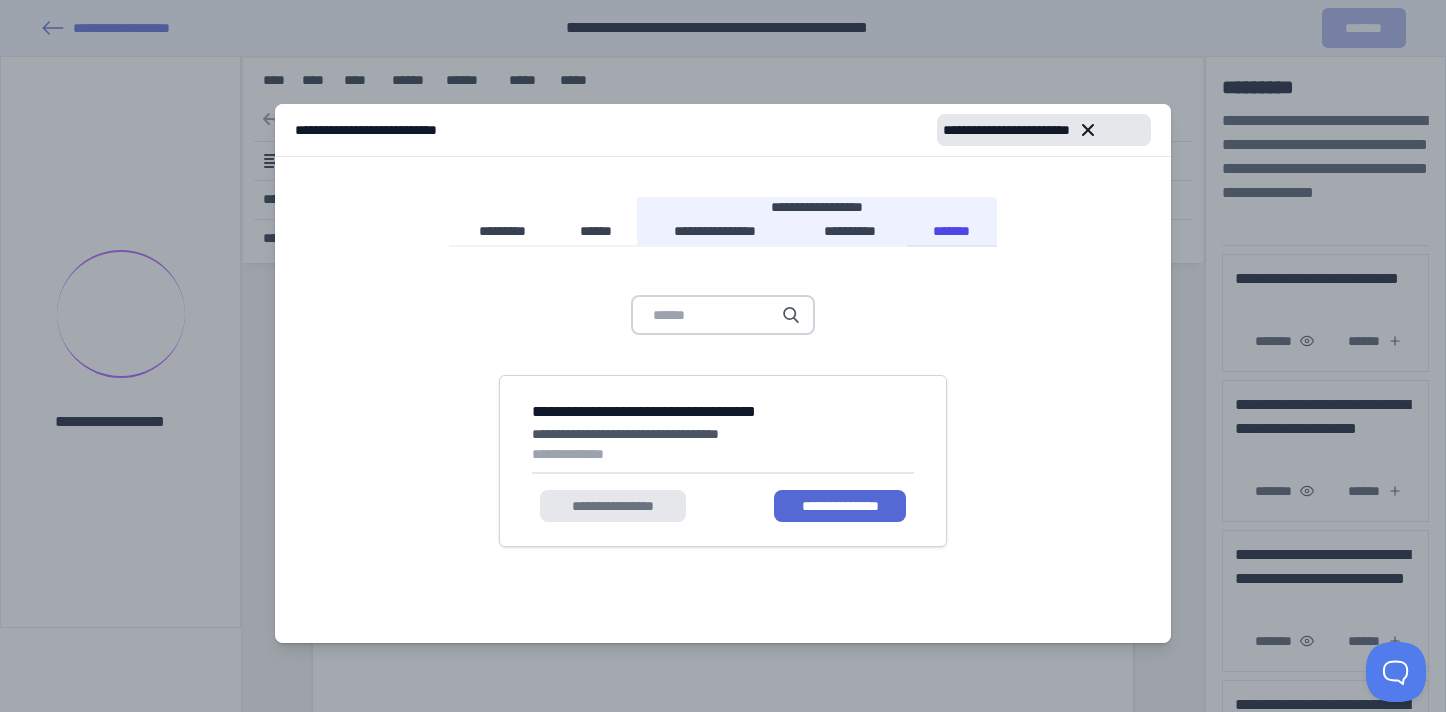 click on "**********" at bounding box center [1044, 130] 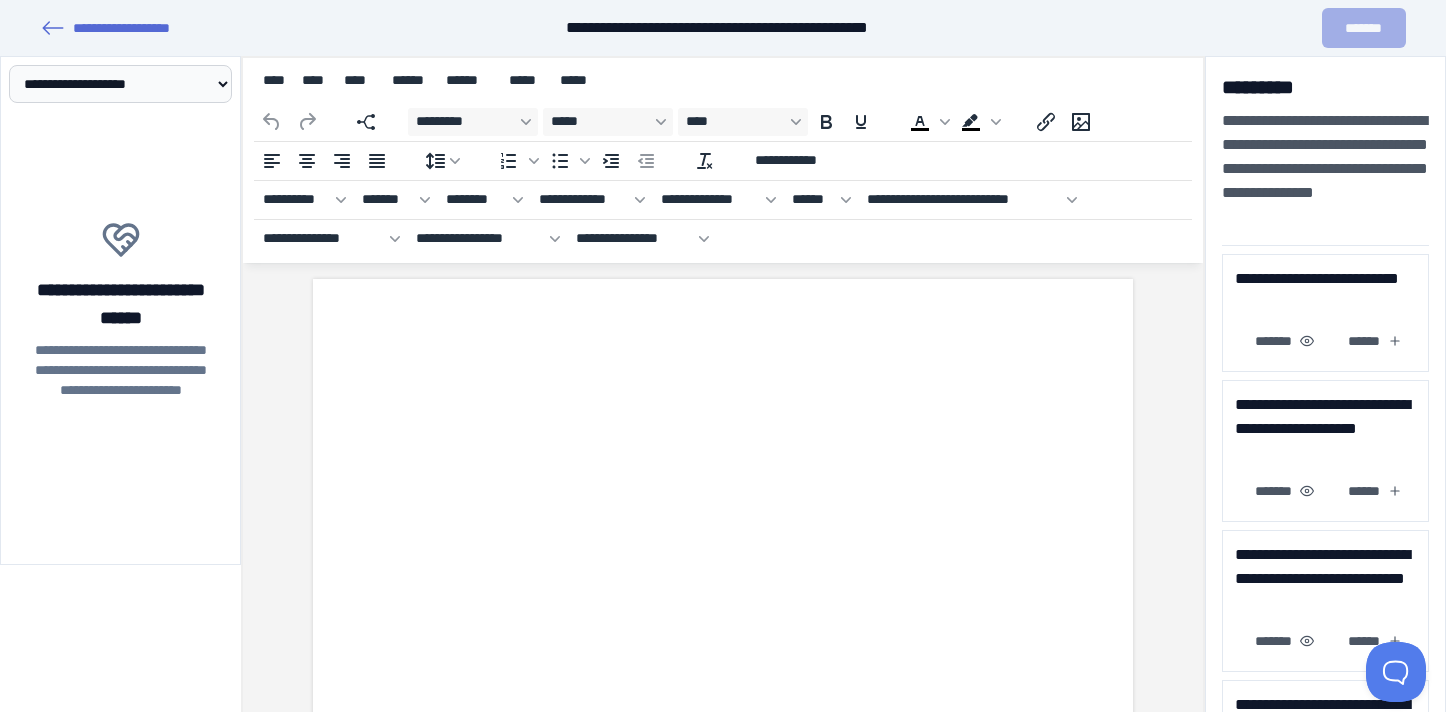 click at bounding box center [723, 351] 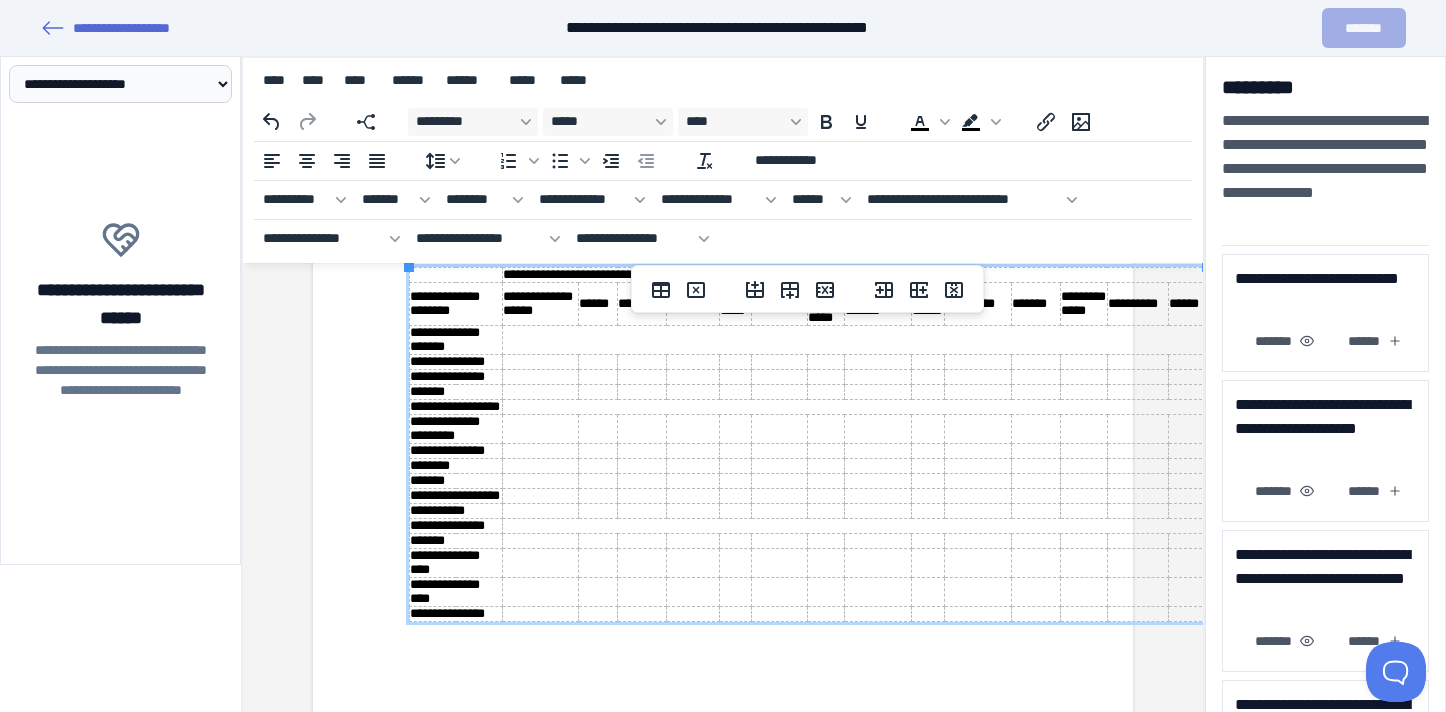 scroll, scrollTop: 76, scrollLeft: 8, axis: both 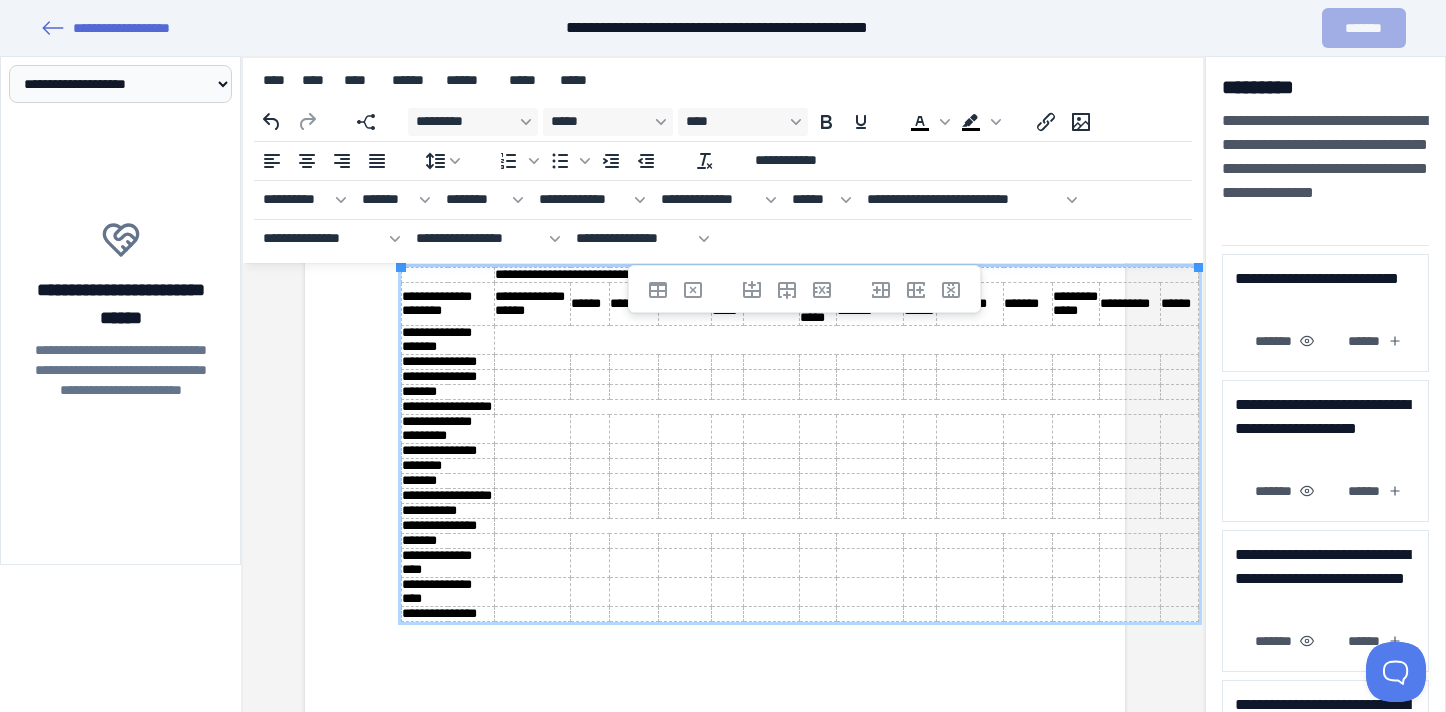 click on "**********" at bounding box center (715, 460) 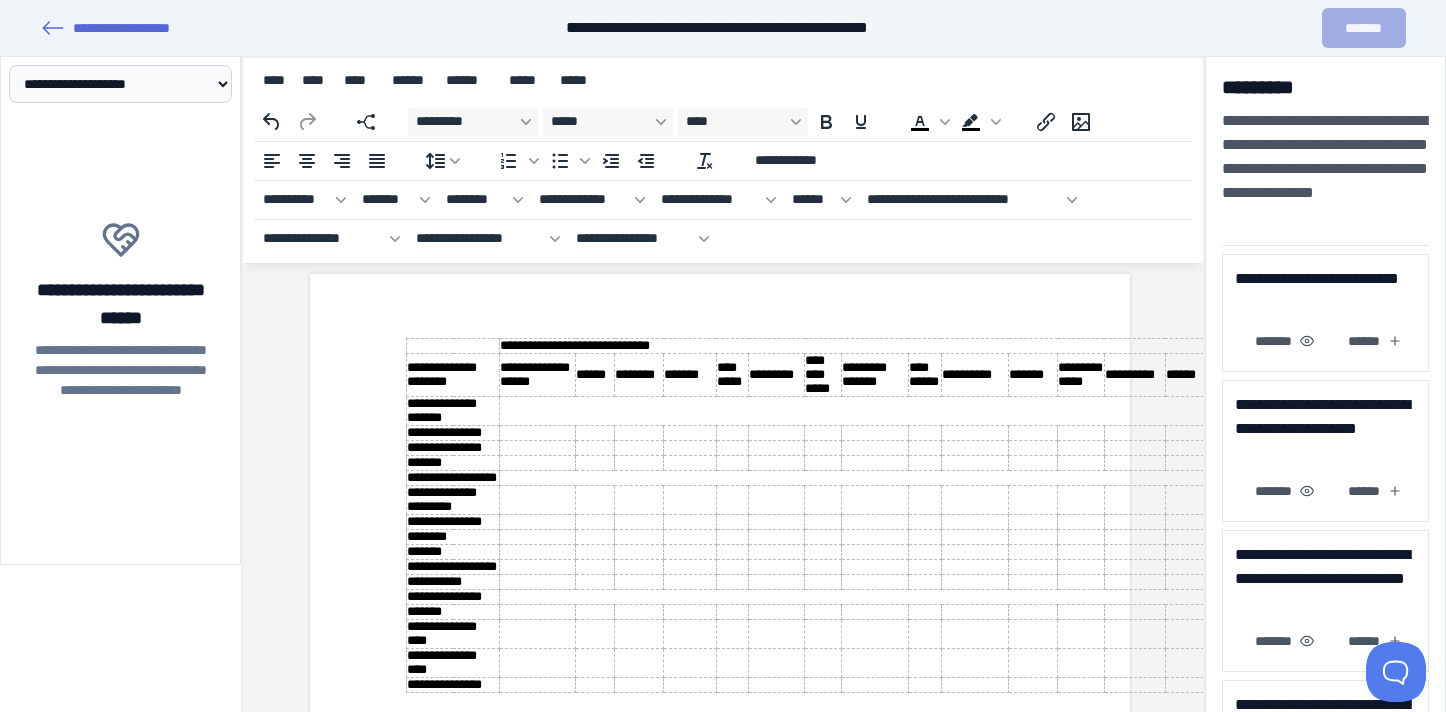 scroll, scrollTop: 1, scrollLeft: 3, axis: both 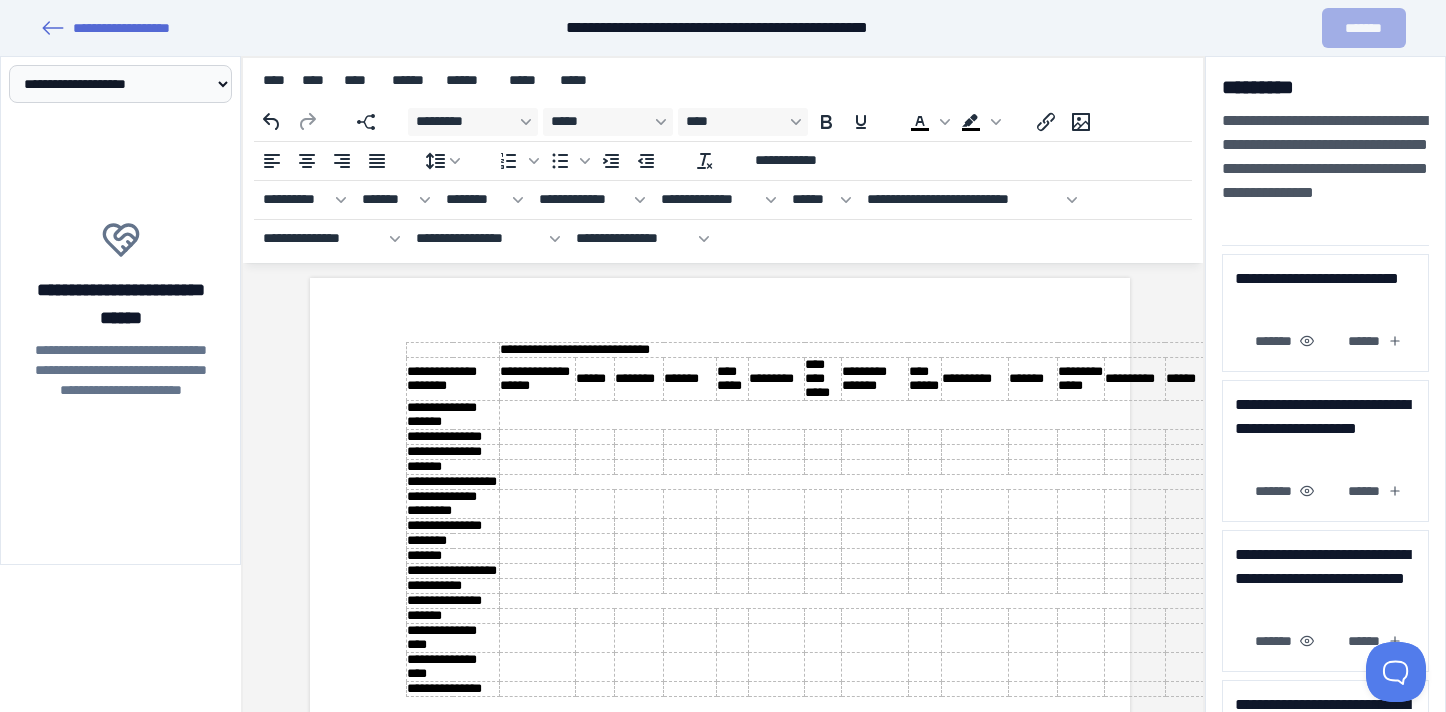 click on "**********" at bounding box center [537, 379] 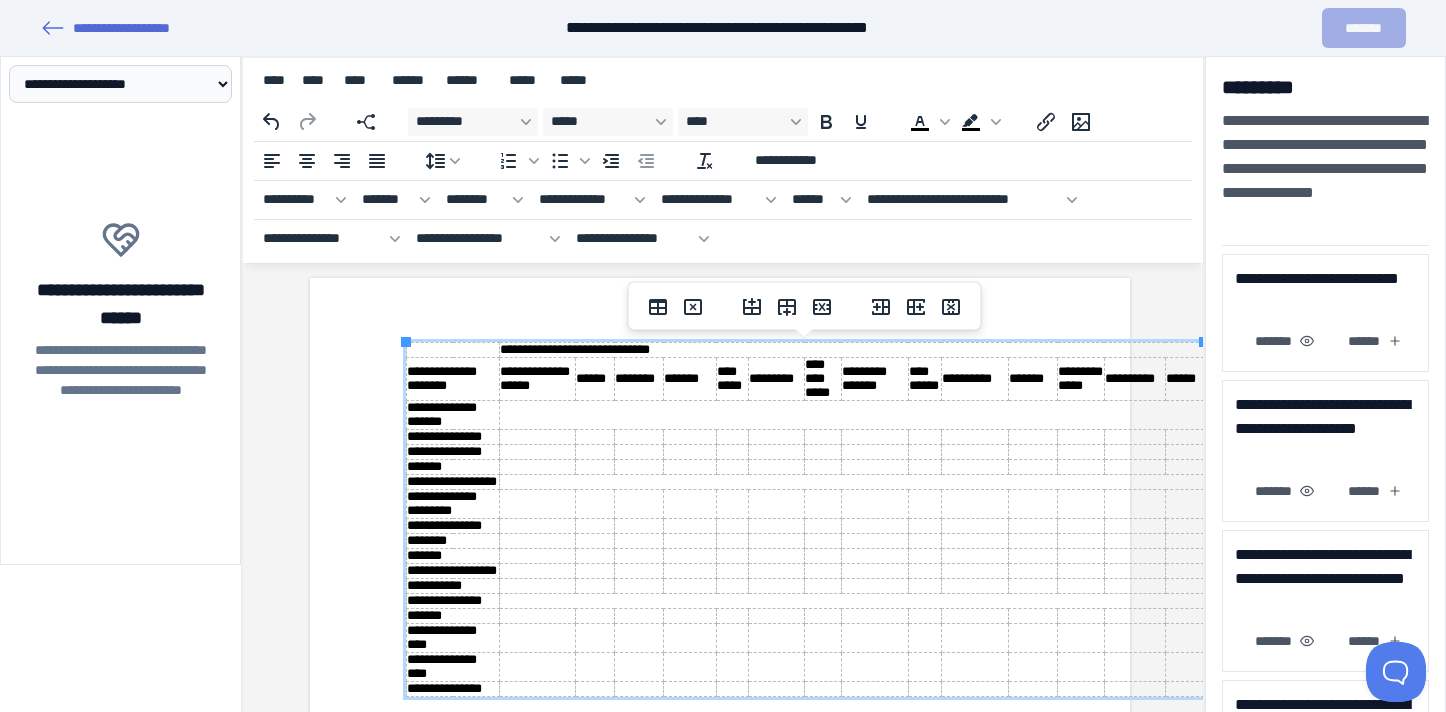 click on "**********" at bounding box center (720, 535) 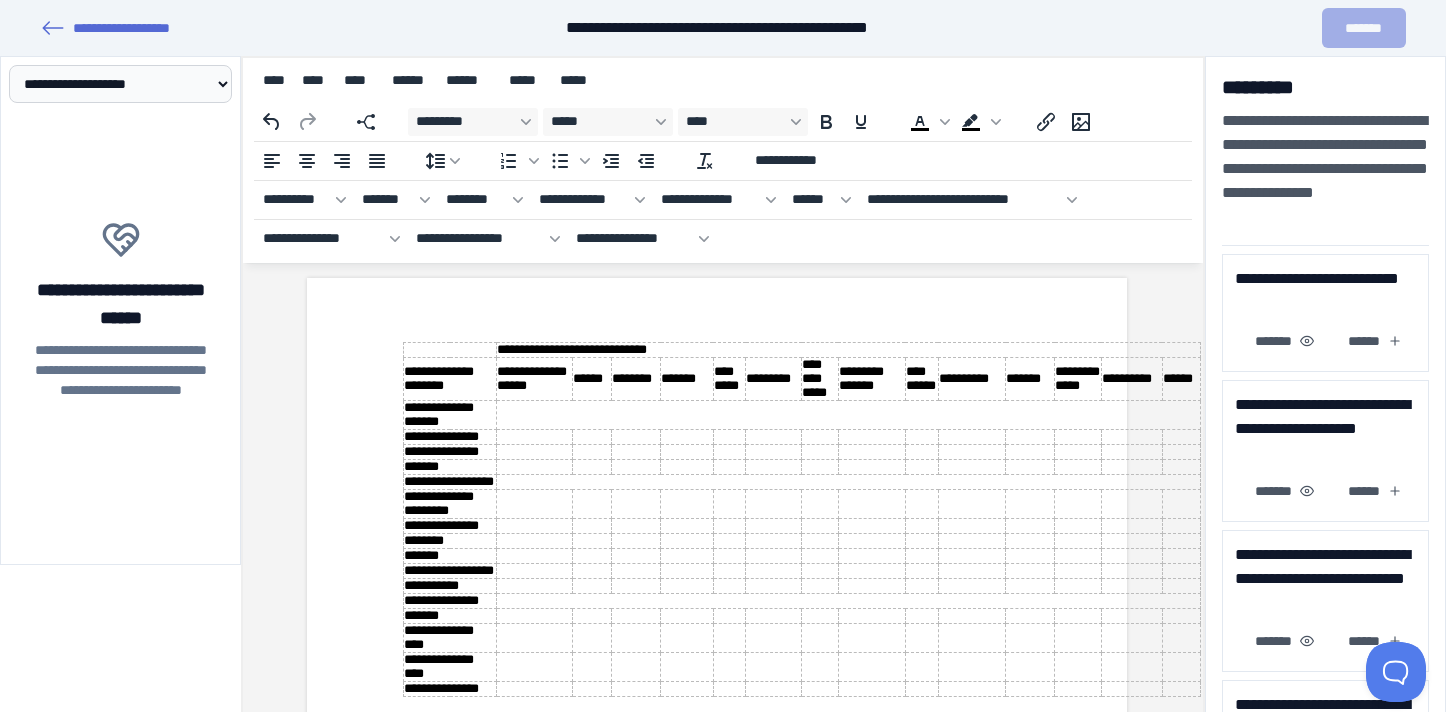 scroll, scrollTop: 1, scrollLeft: 3, axis: both 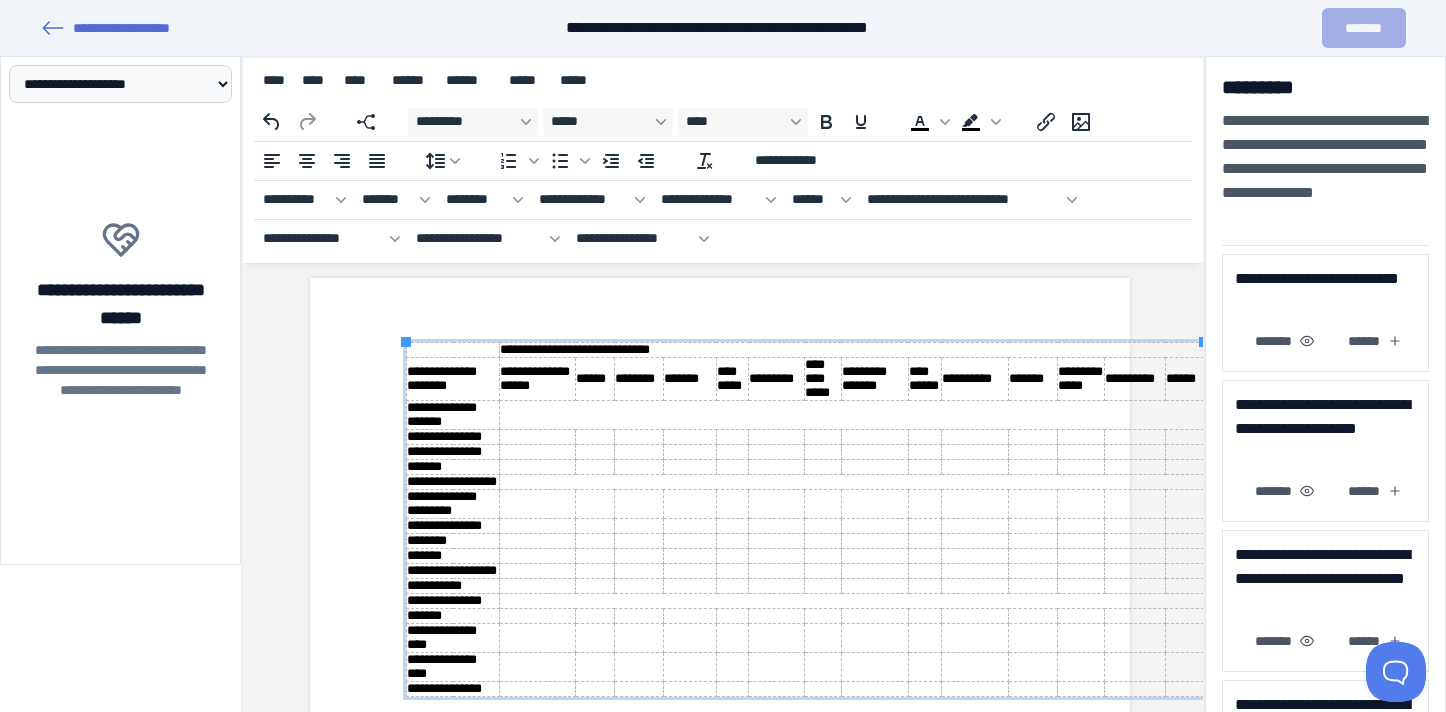 click on "**********" at bounding box center (453, 415) 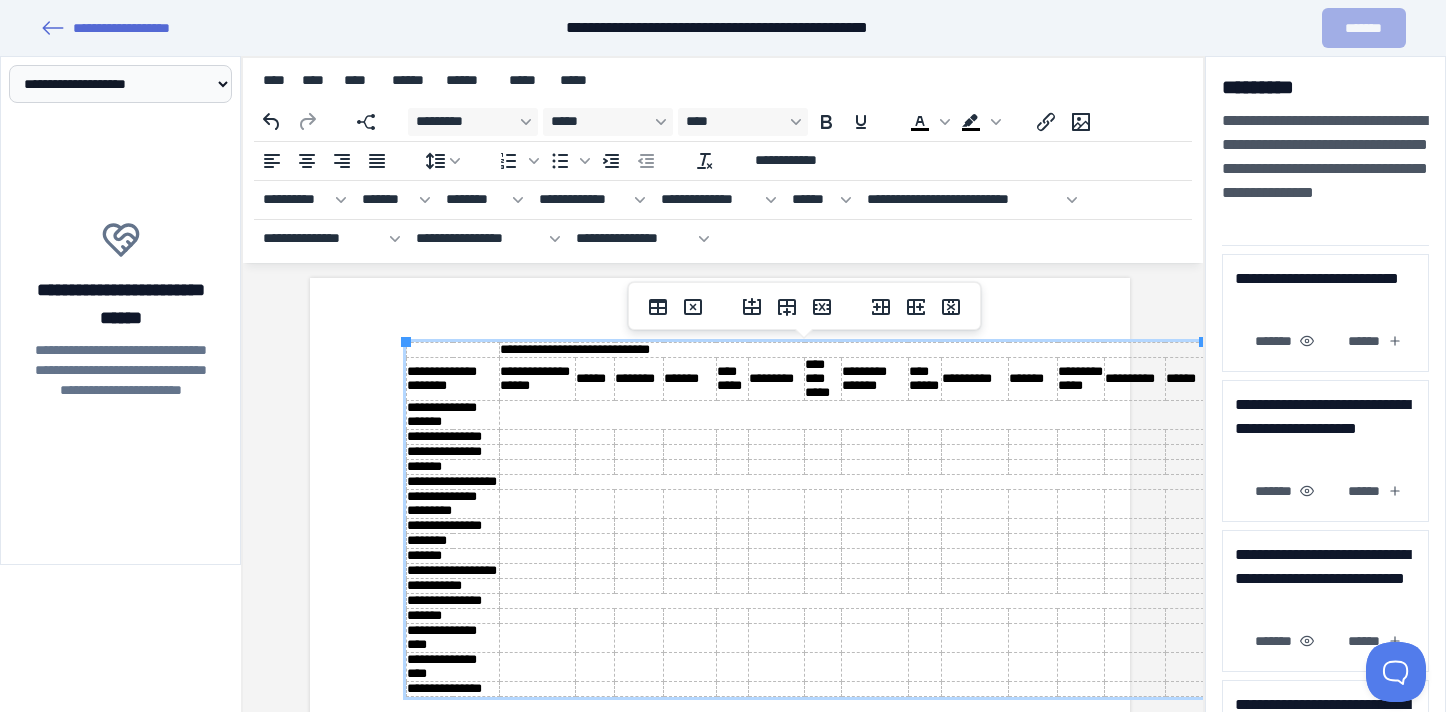 click on "**********" at bounding box center [453, 415] 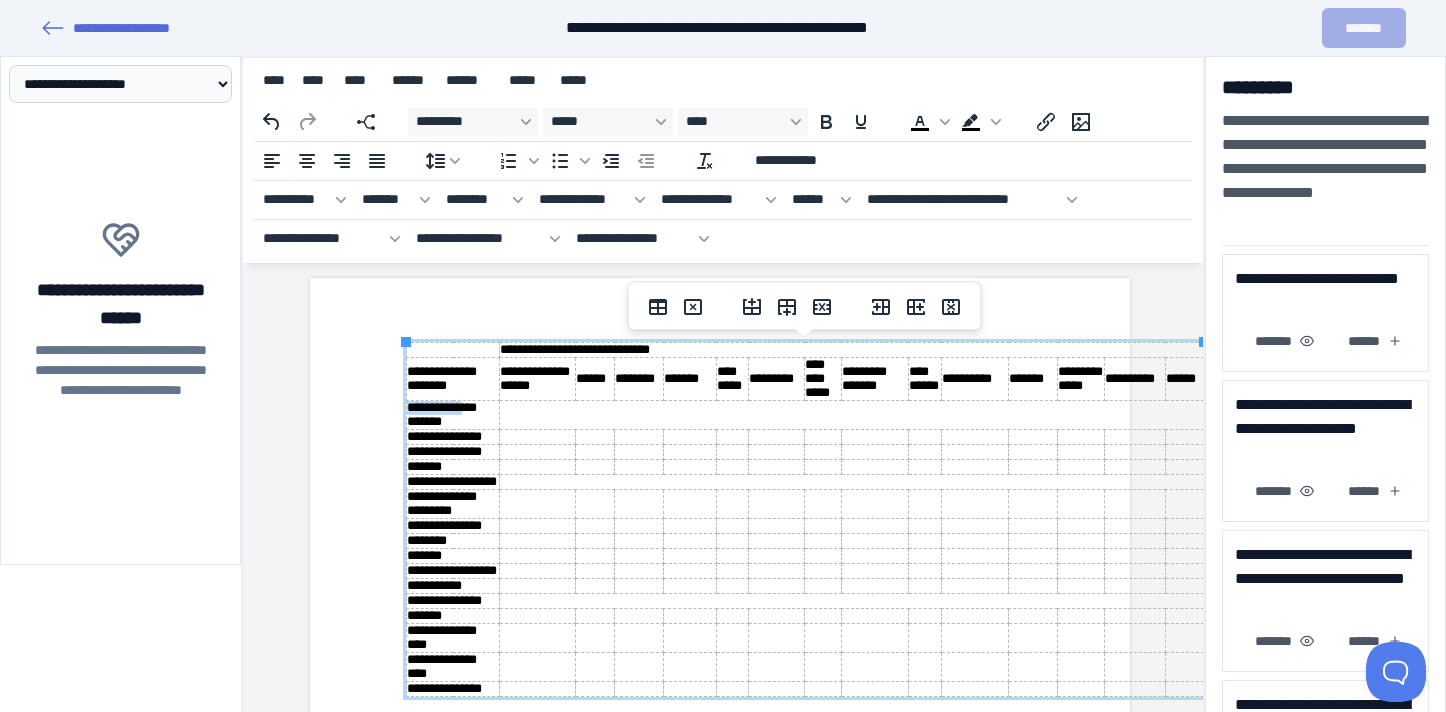 type 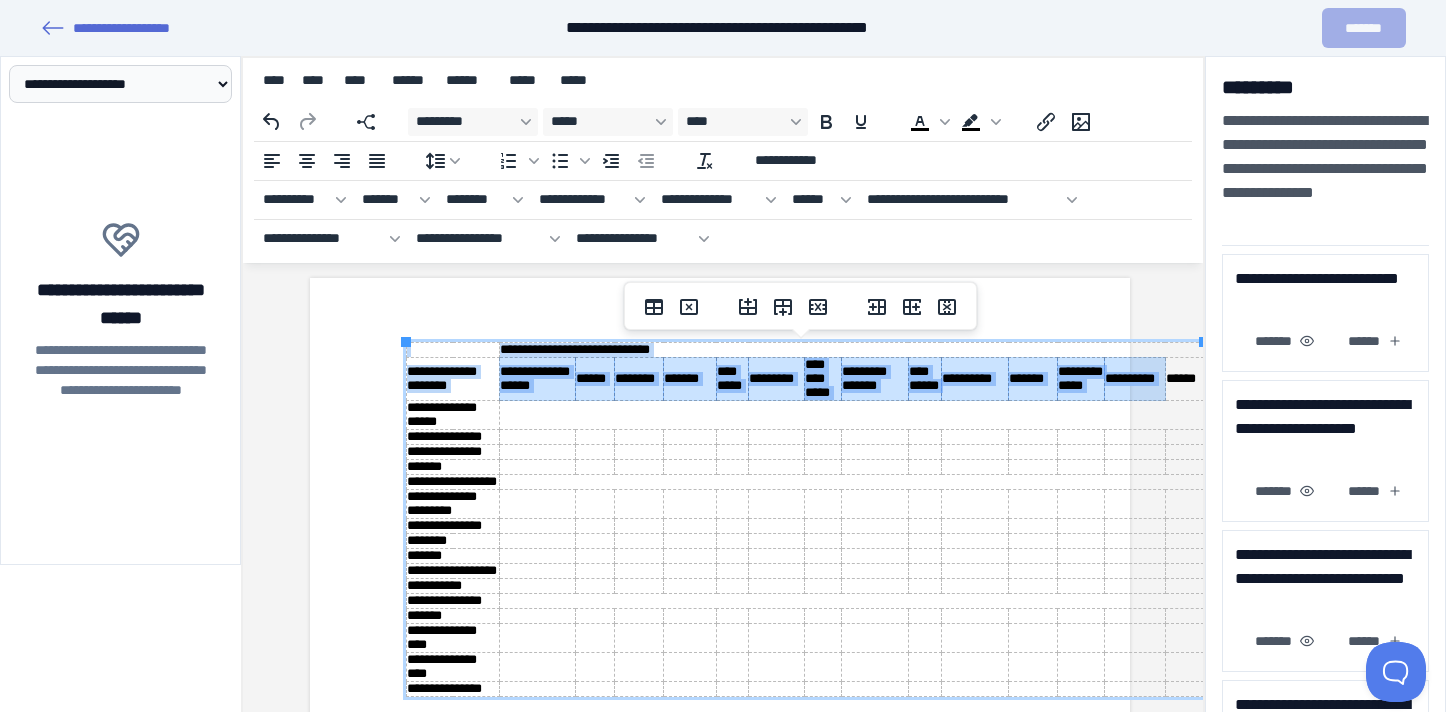 scroll, scrollTop: 1, scrollLeft: 8, axis: both 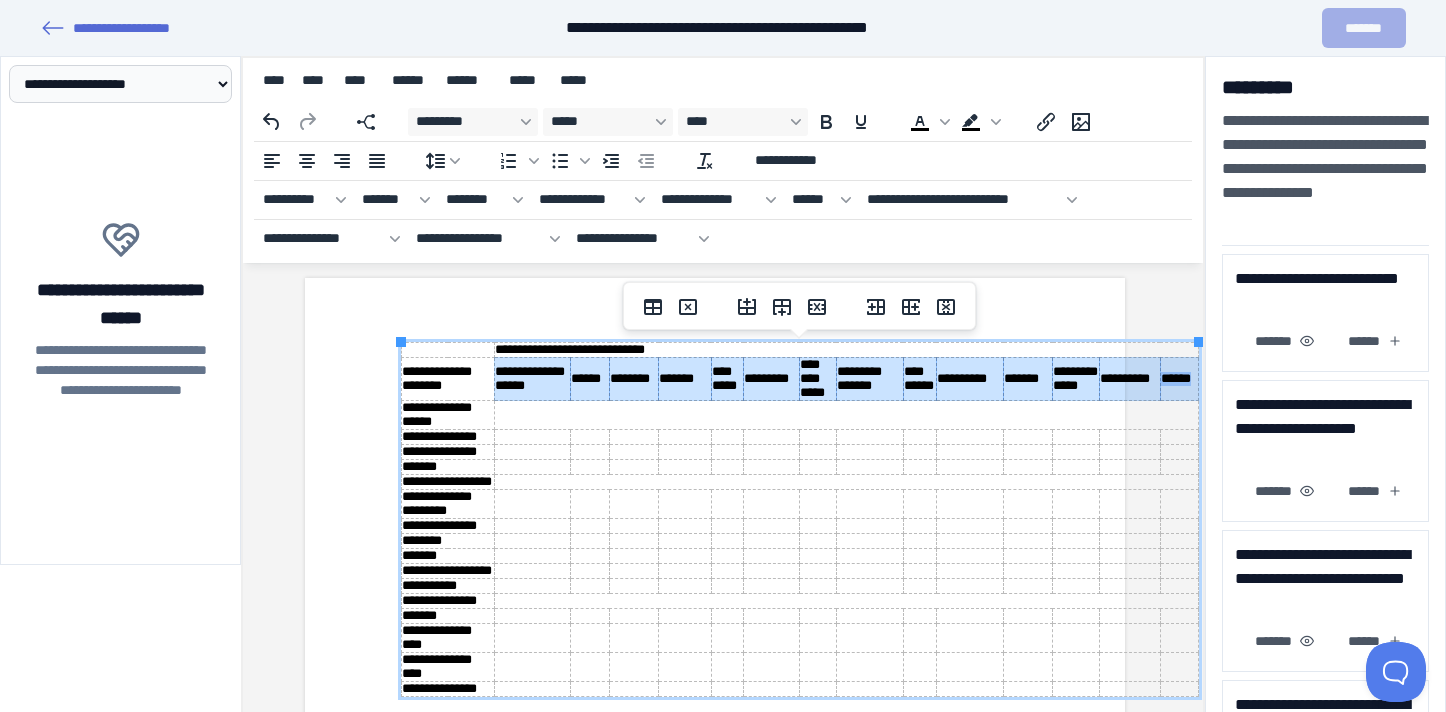 drag, startPoint x: 516, startPoint y: 380, endPoint x: 1164, endPoint y: 388, distance: 648.0494 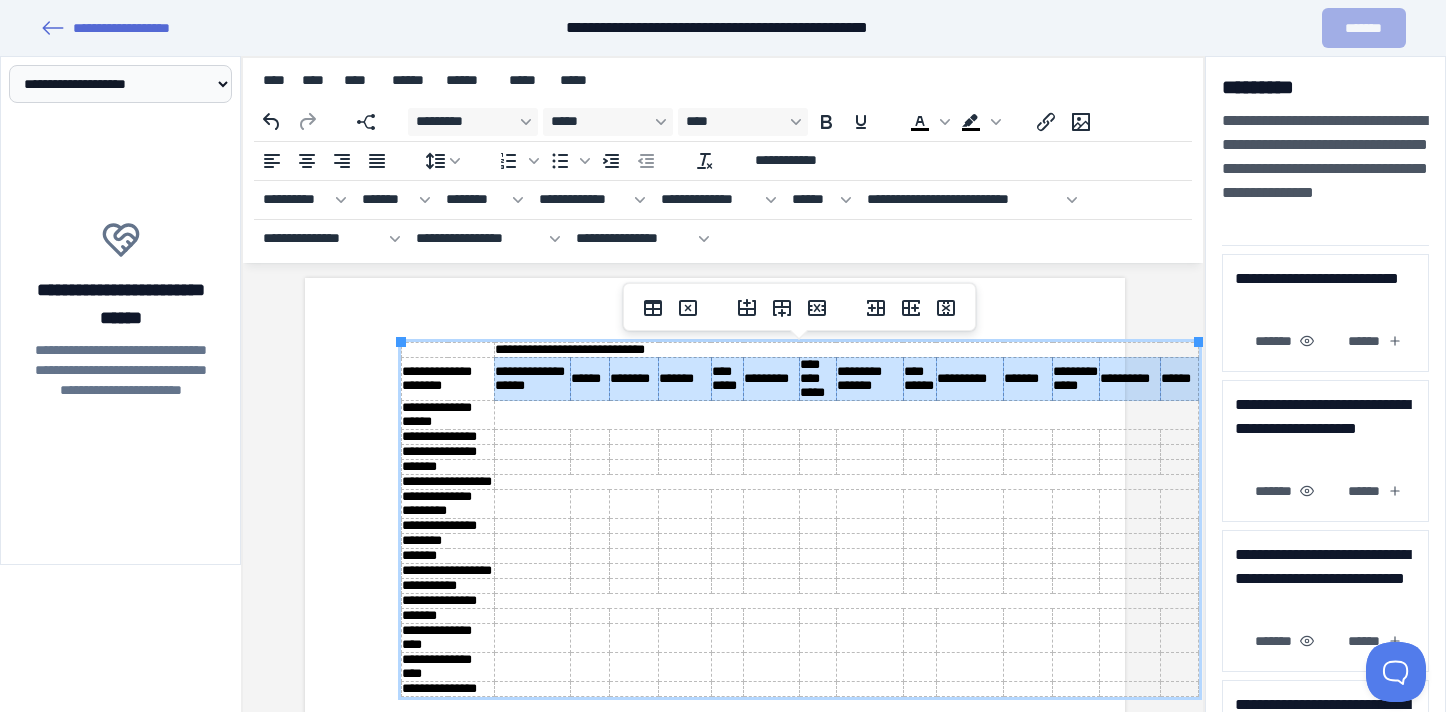 scroll, scrollTop: 0, scrollLeft: 8, axis: horizontal 